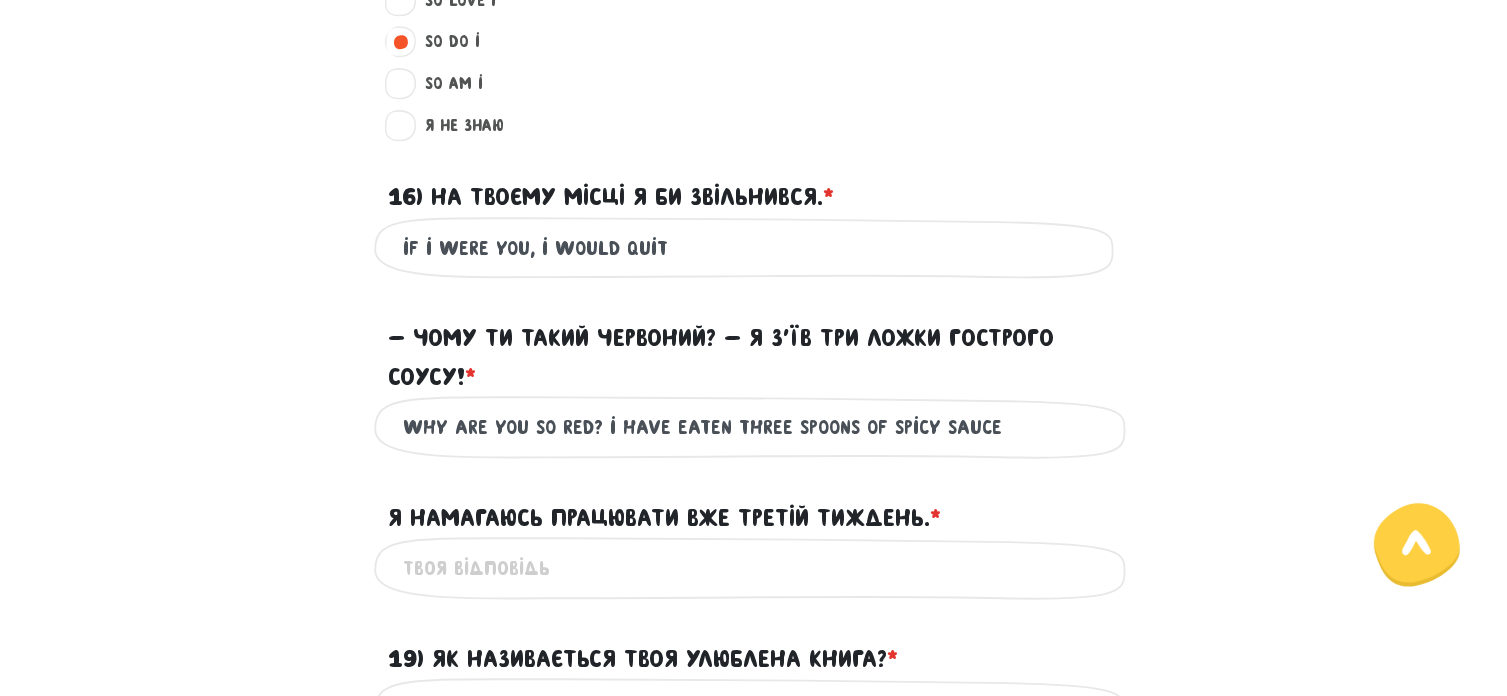 scroll, scrollTop: 2300, scrollLeft: 0, axis: vertical 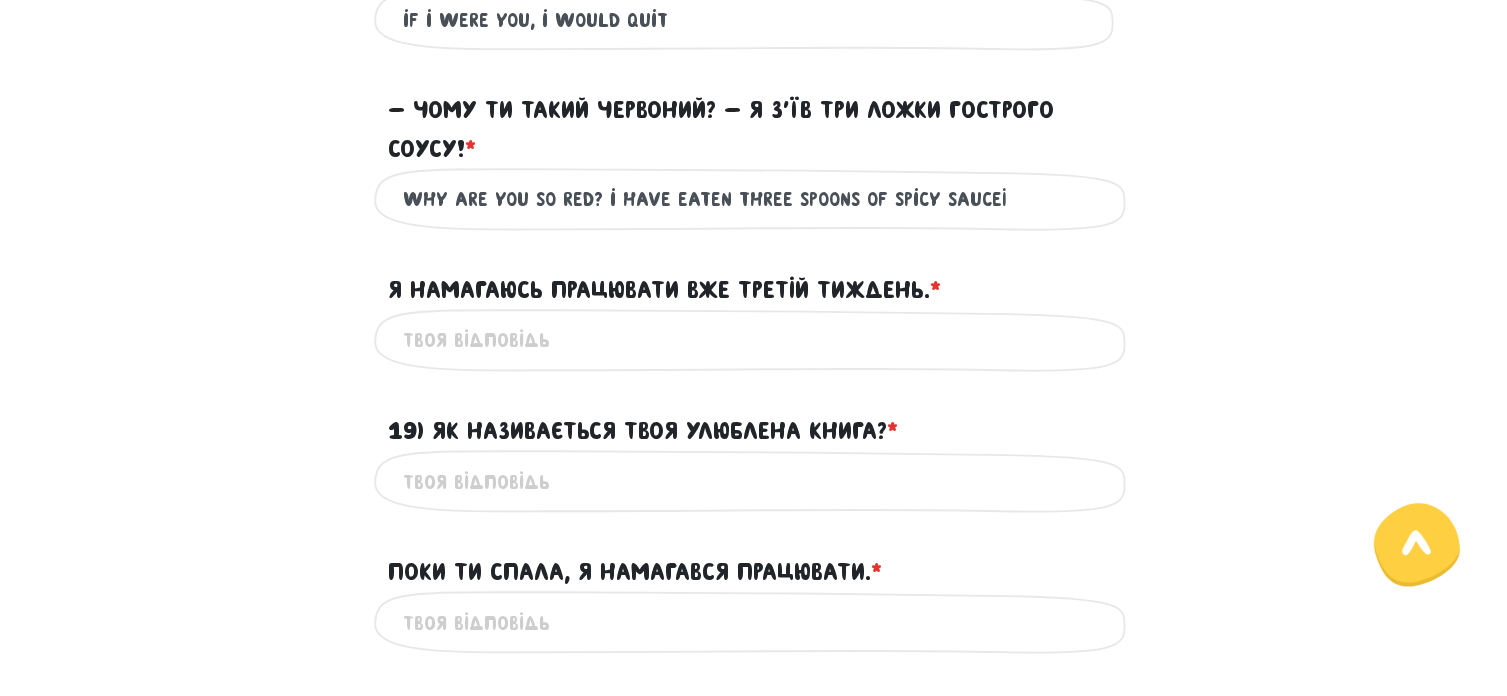 type on "Why are you so red? i have eaten three spoons of spicy sauce" 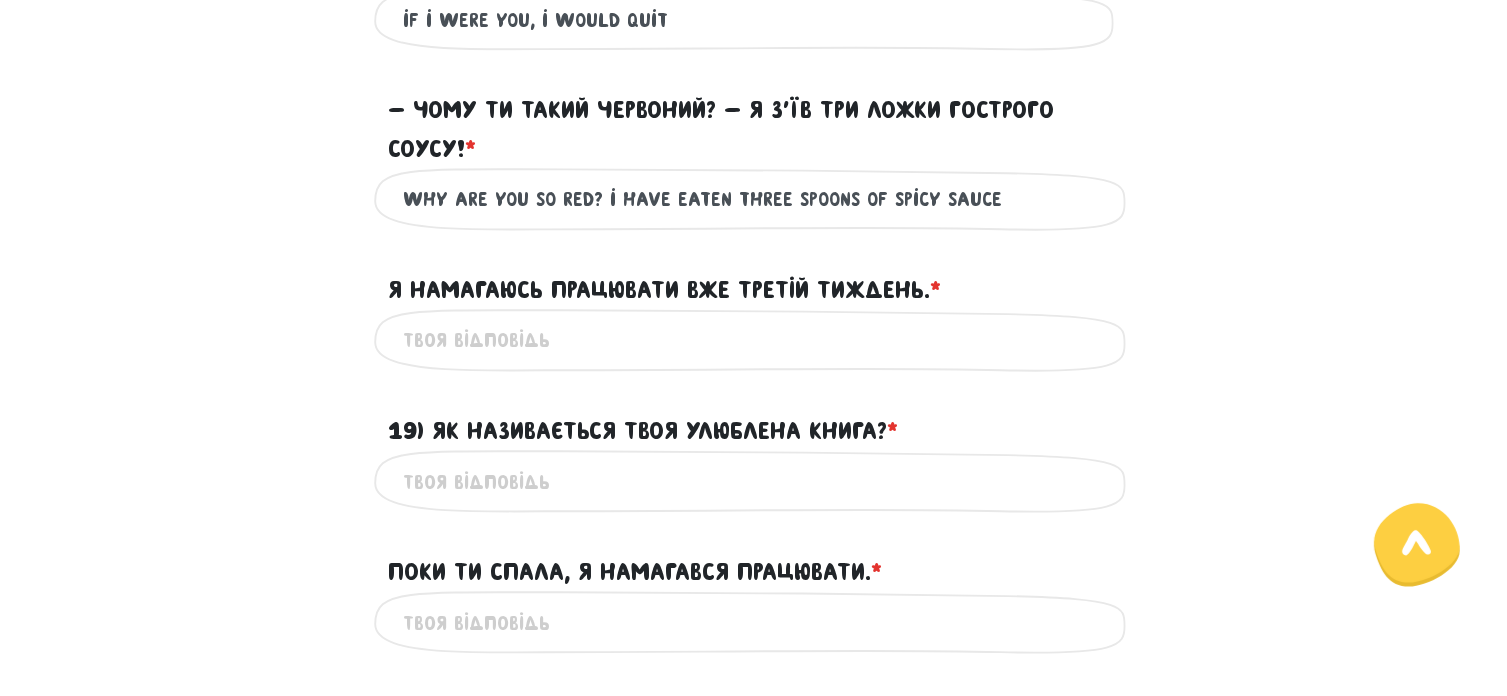 click on "18) Я намагаюсь працювати вже третій тиждень. *
?" at bounding box center [754, 340] 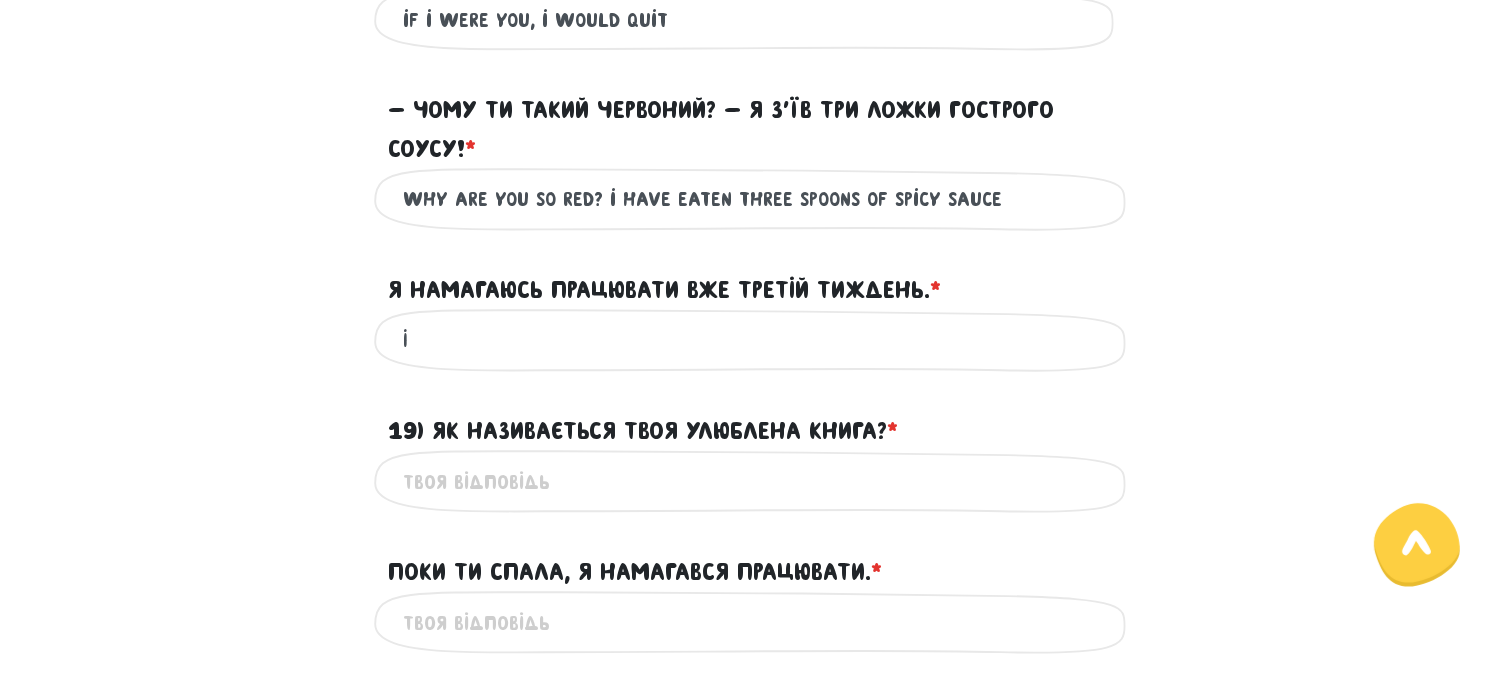 type on "I" 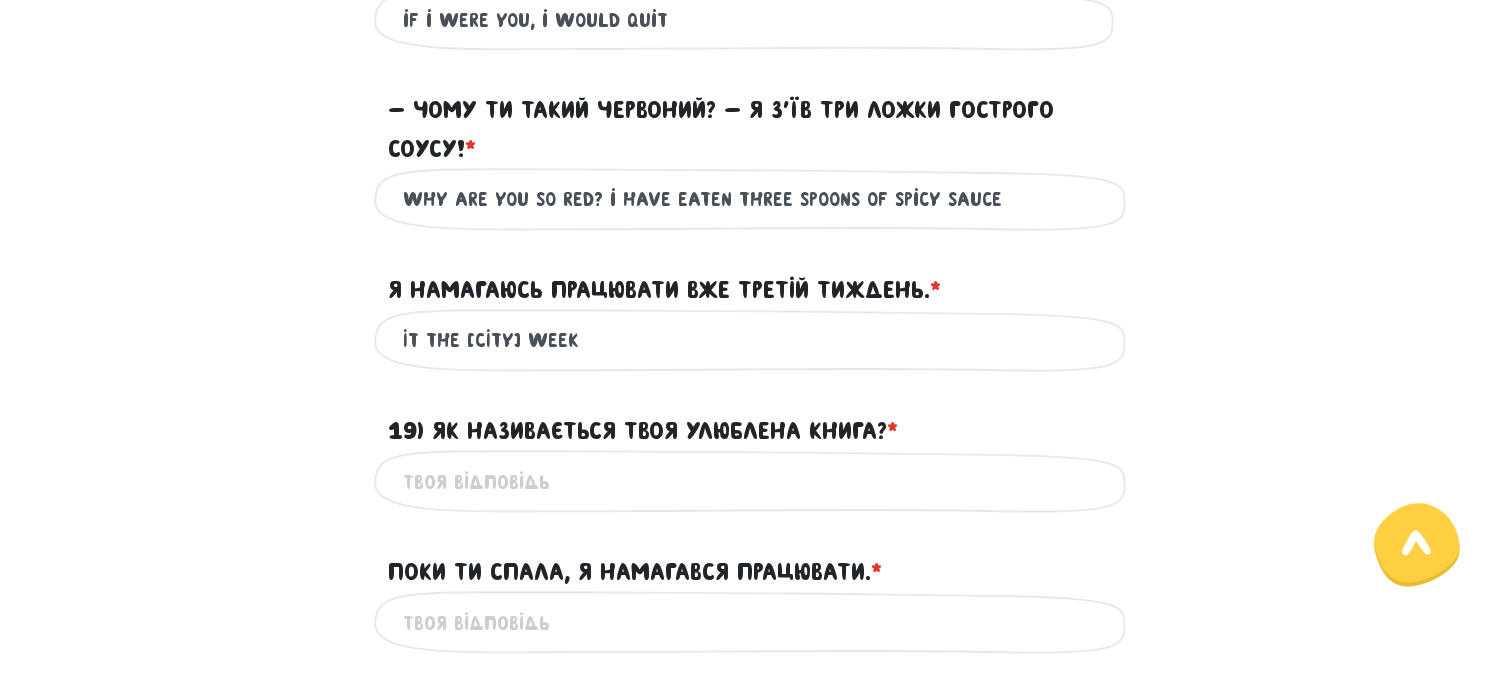 click on "It the [CITY] week" at bounding box center [754, 340] 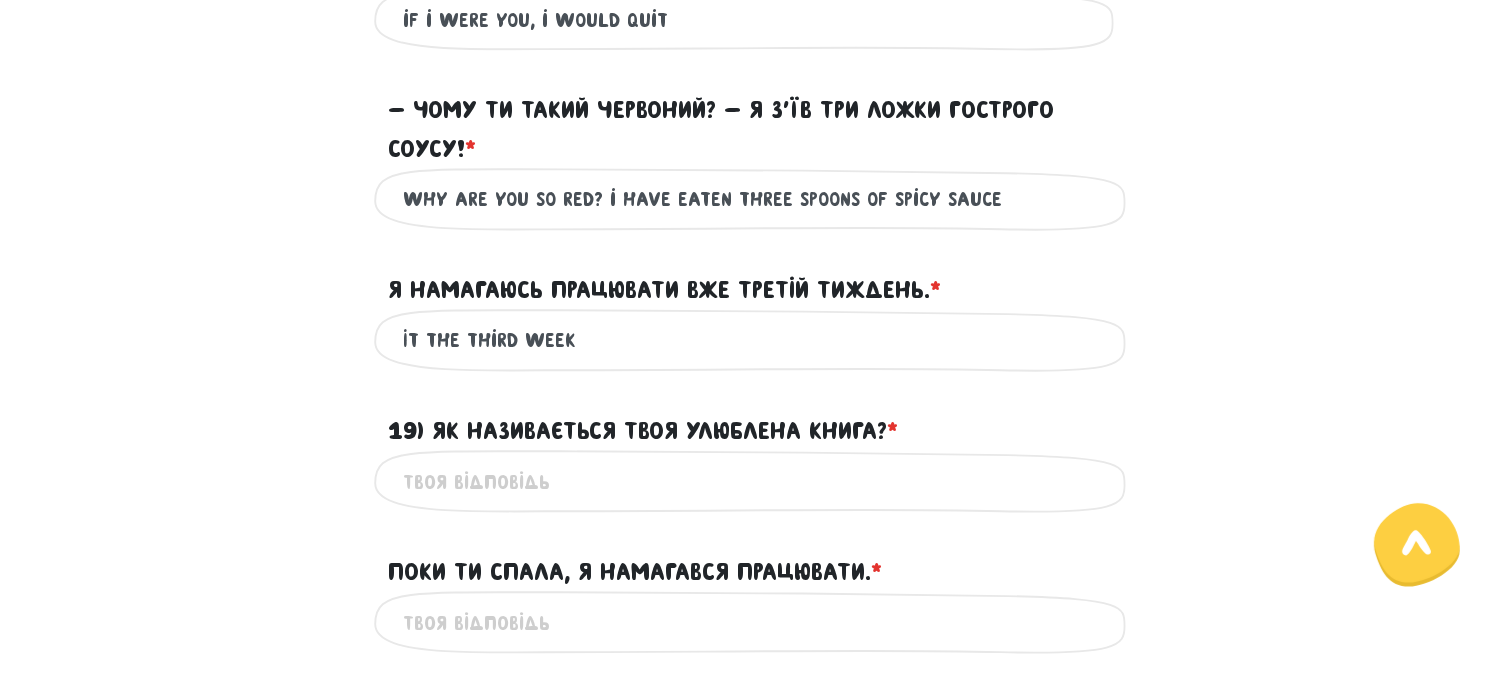 click on "It the Third week" at bounding box center [754, 340] 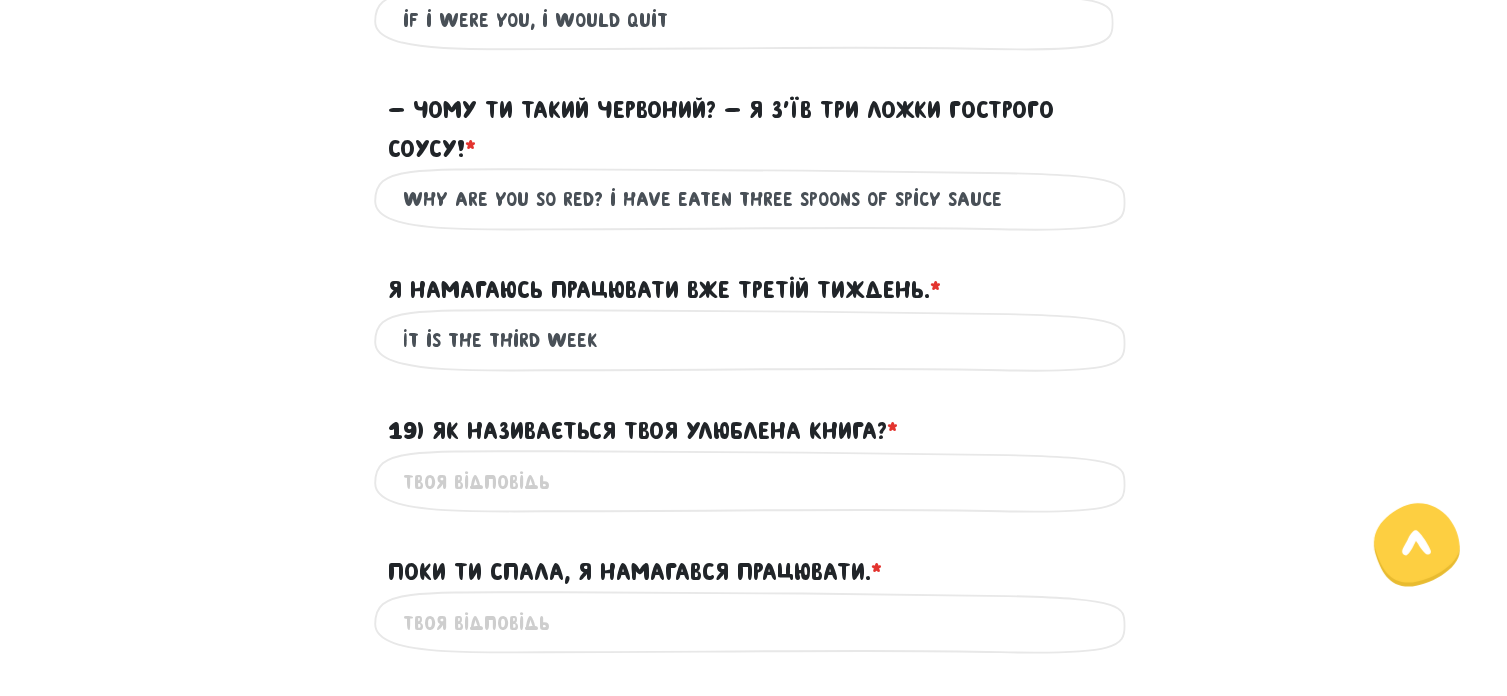 click on "It is the Third week" at bounding box center (754, 340) 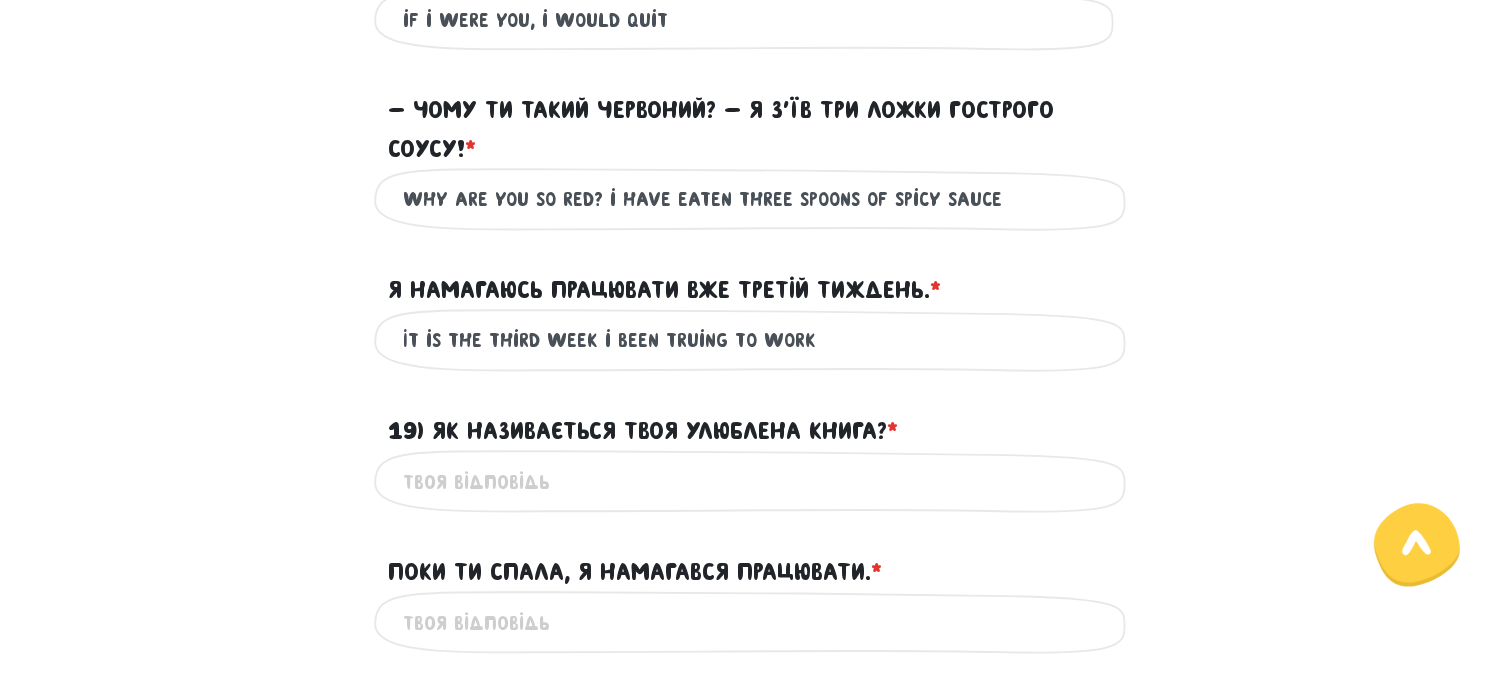 click on "It is the Third week i been truing to work" at bounding box center (754, 340) 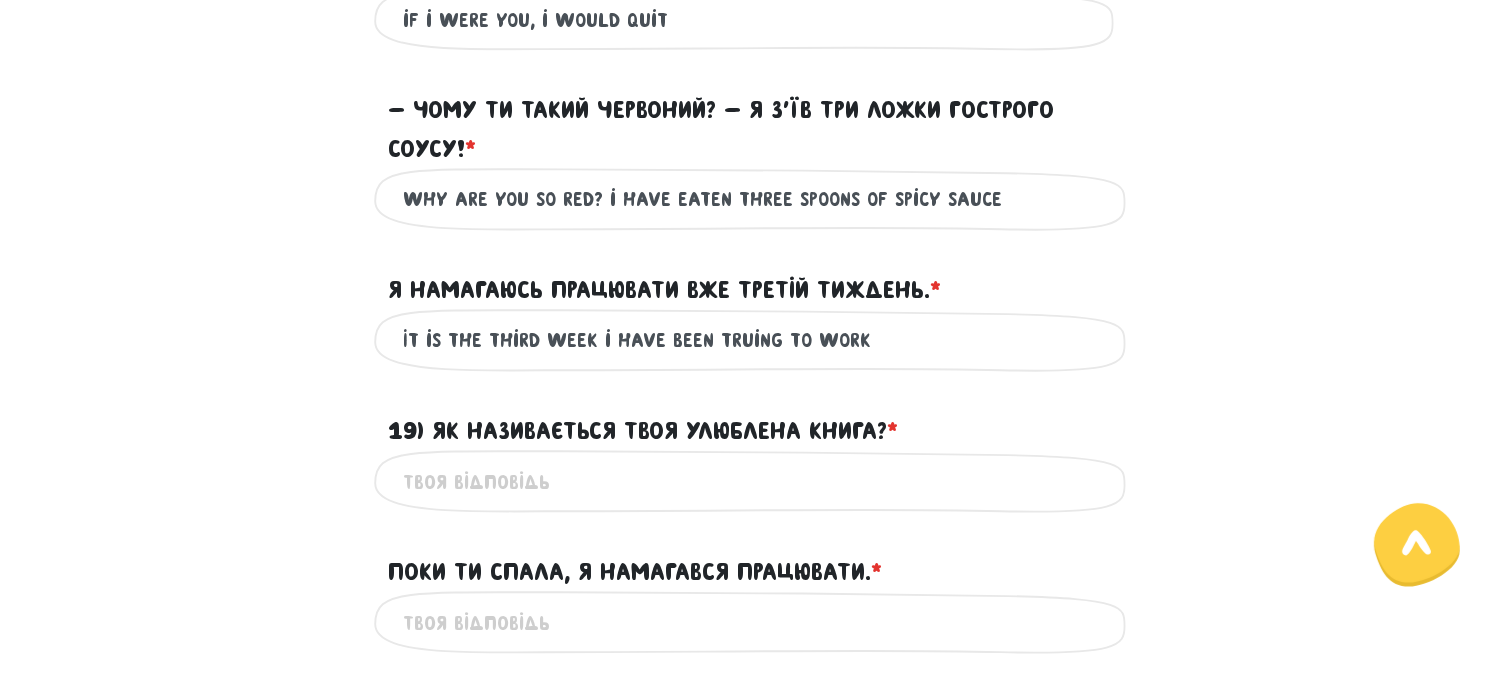 click on "It is the Third week i have been truing to work" at bounding box center [754, 340] 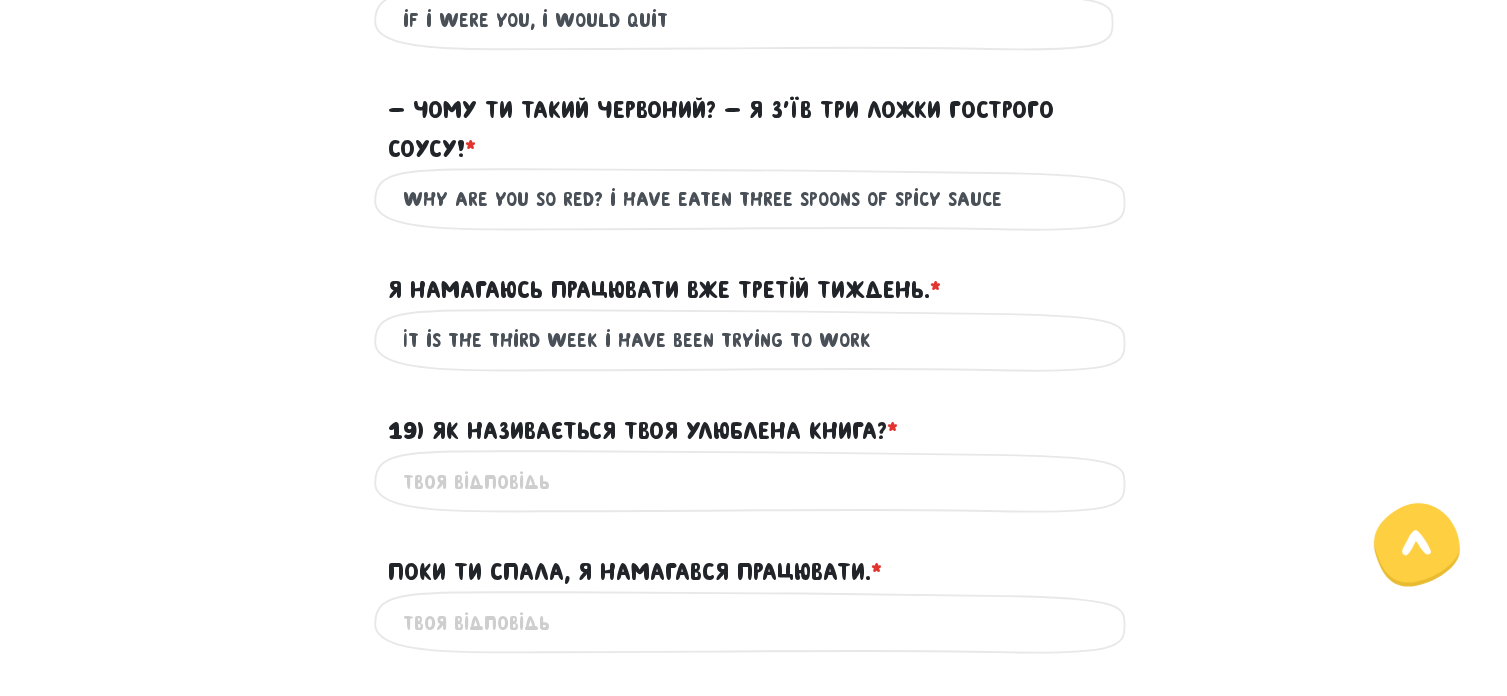 scroll, scrollTop: 2400, scrollLeft: 0, axis: vertical 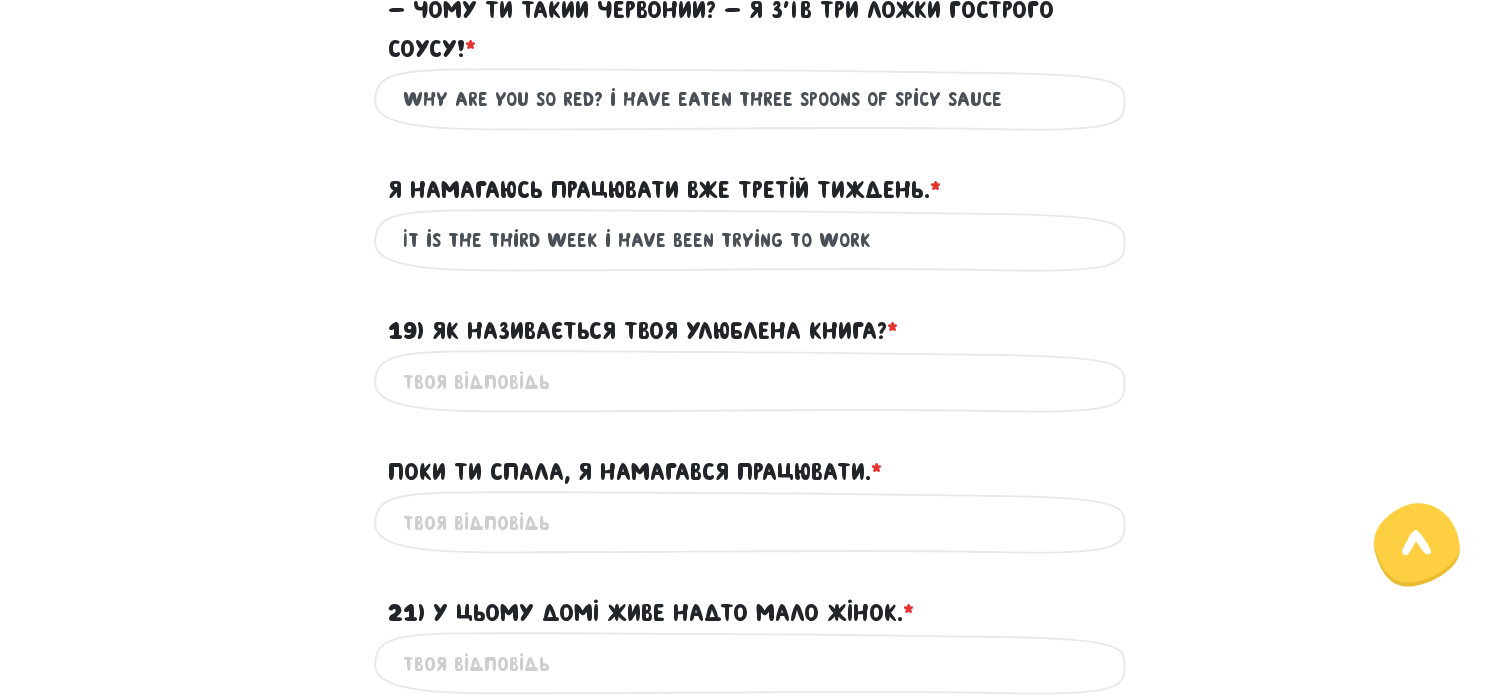 type on "It is the Third week i have been trying to work" 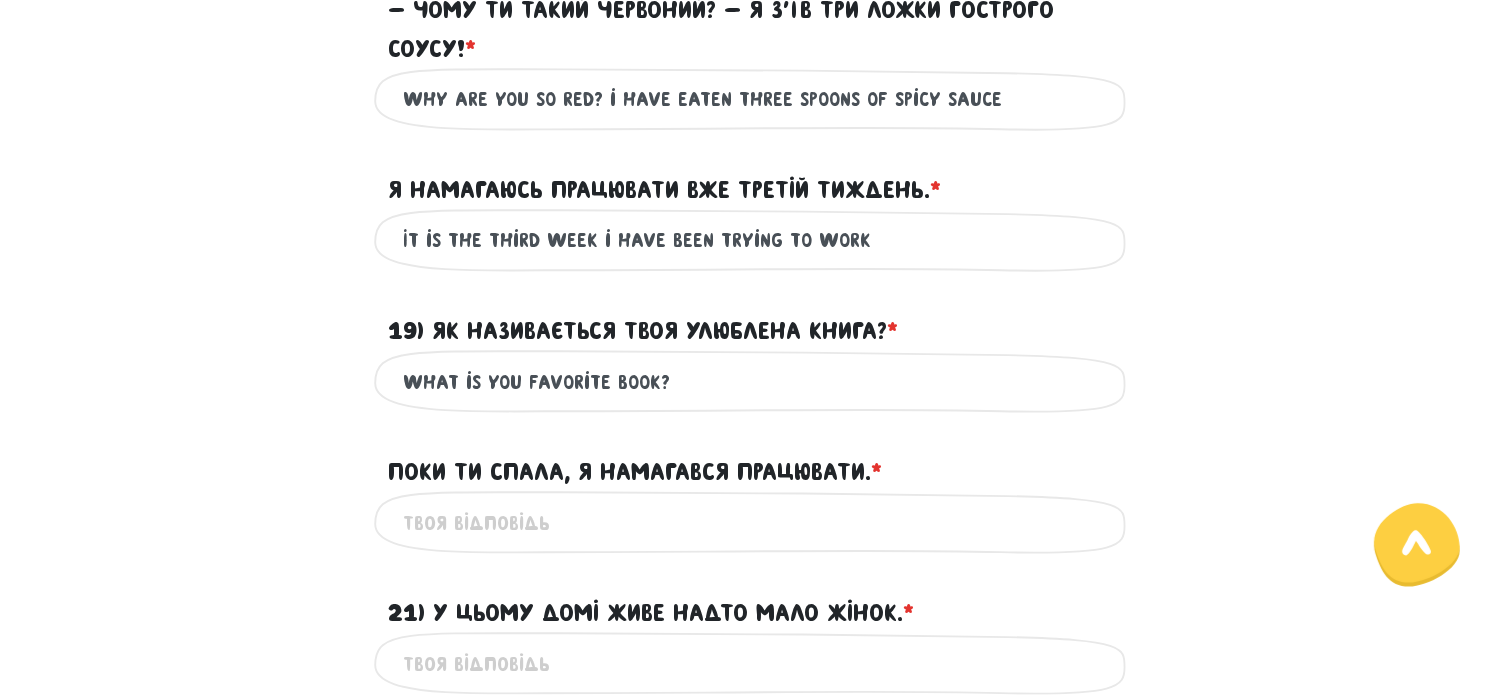 type on "What is you favorite book?" 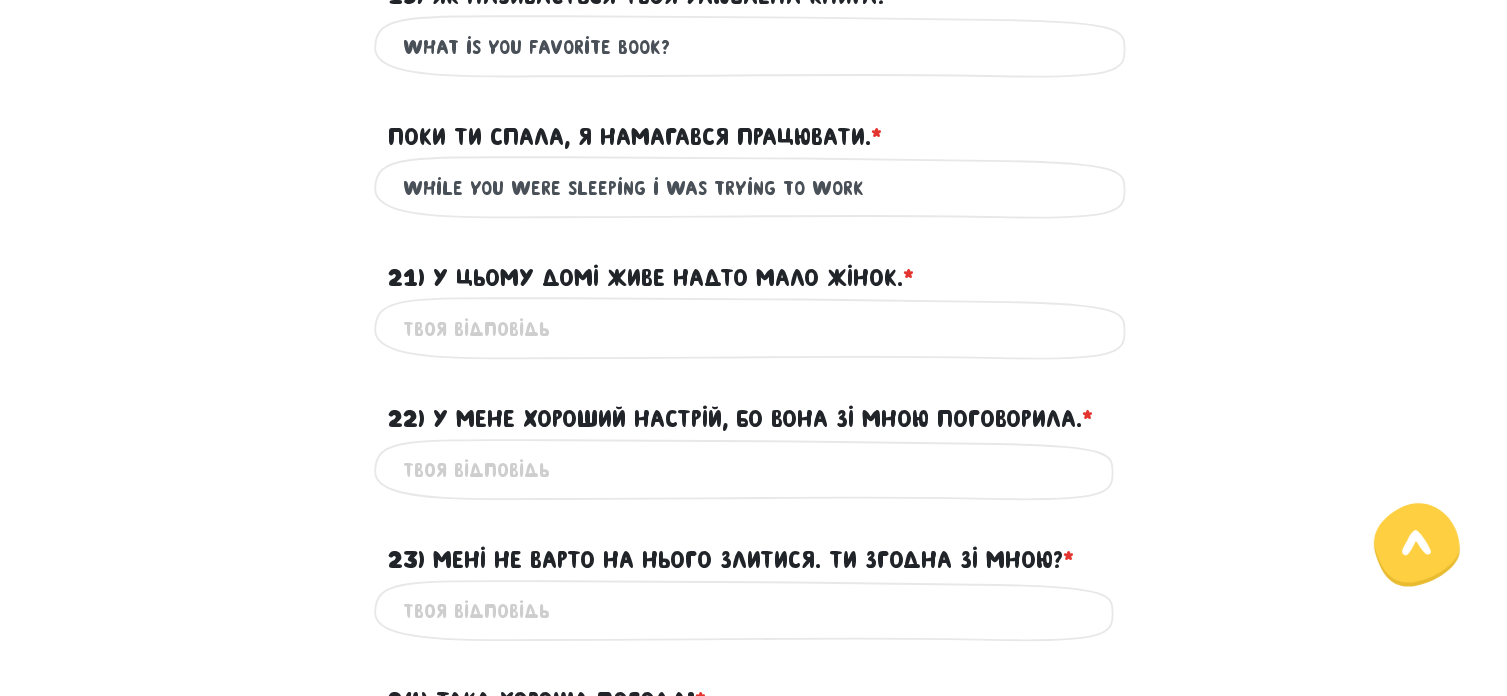 scroll, scrollTop: 2700, scrollLeft: 0, axis: vertical 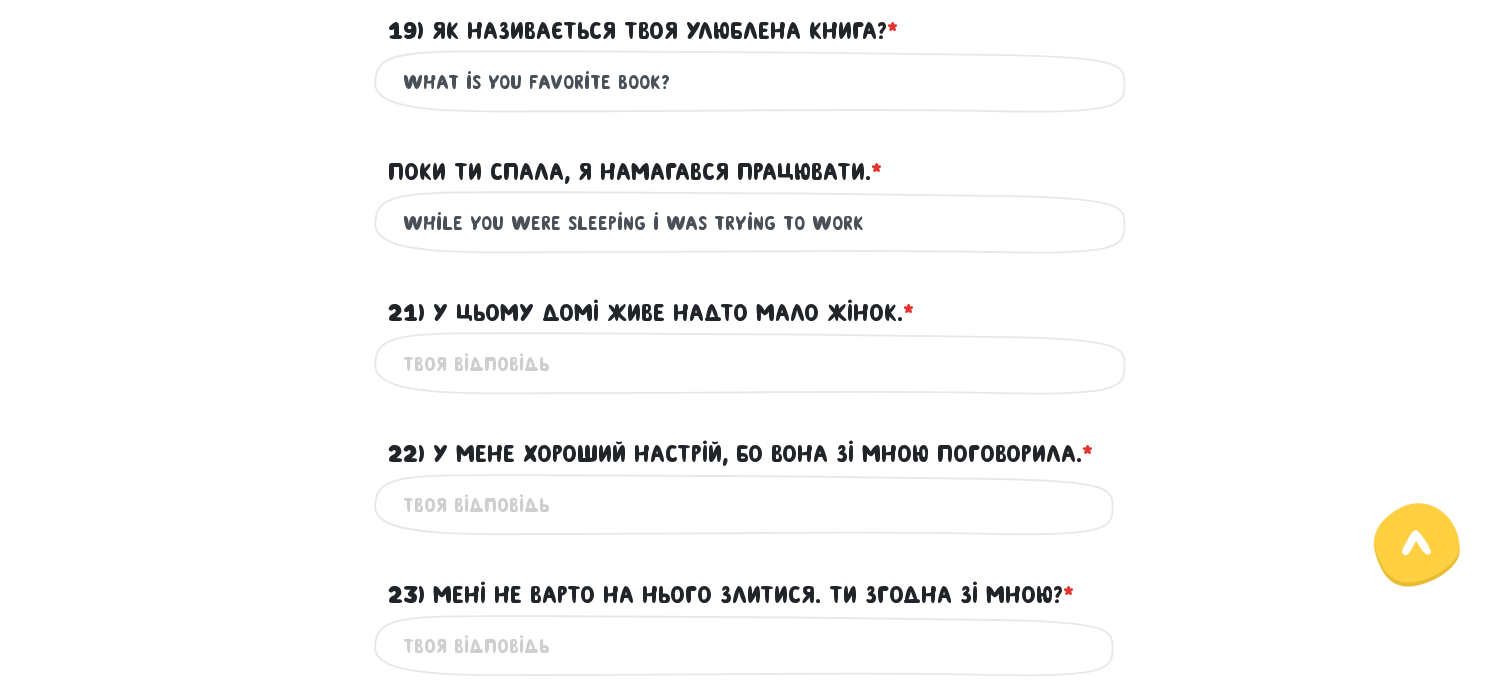 type on "While you were sleeping i was trying to work" 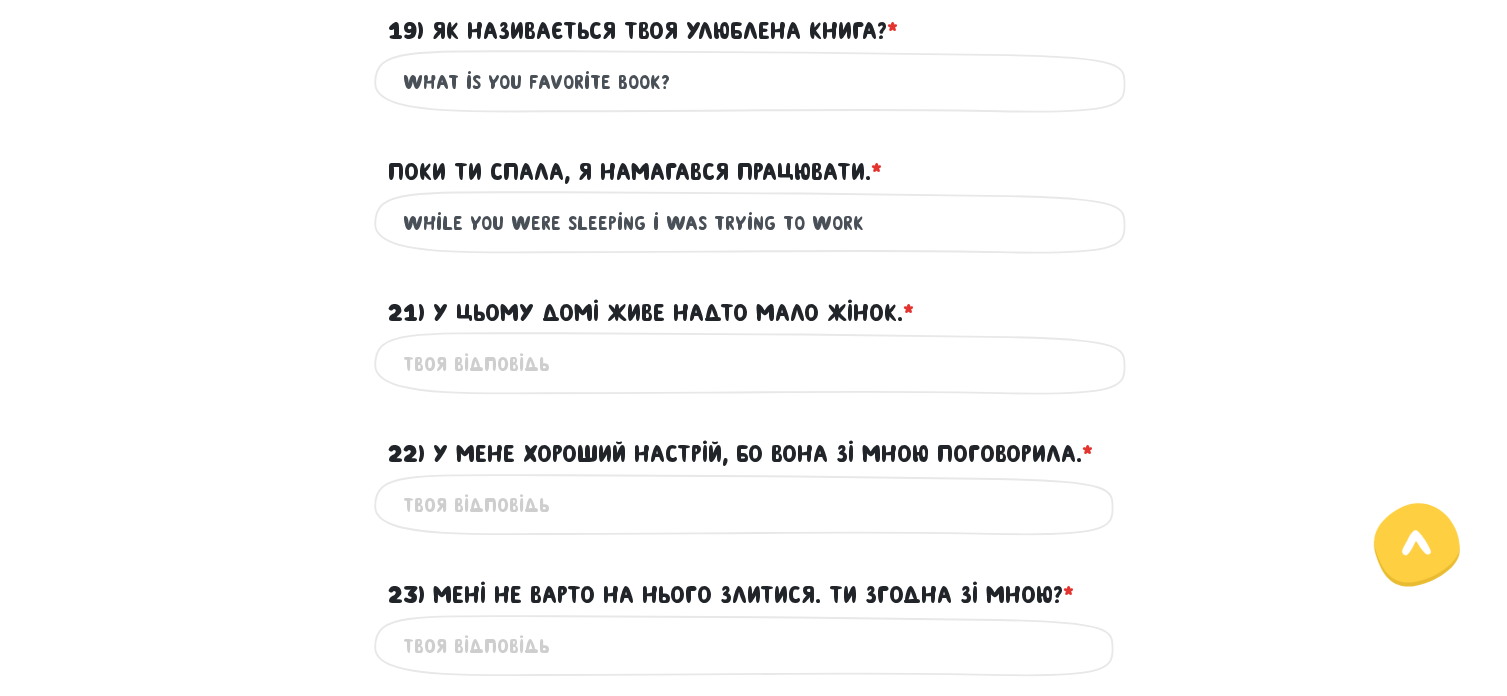 click on "21) У цьому домі живе надто мало жінок. *
?" at bounding box center (754, 363) 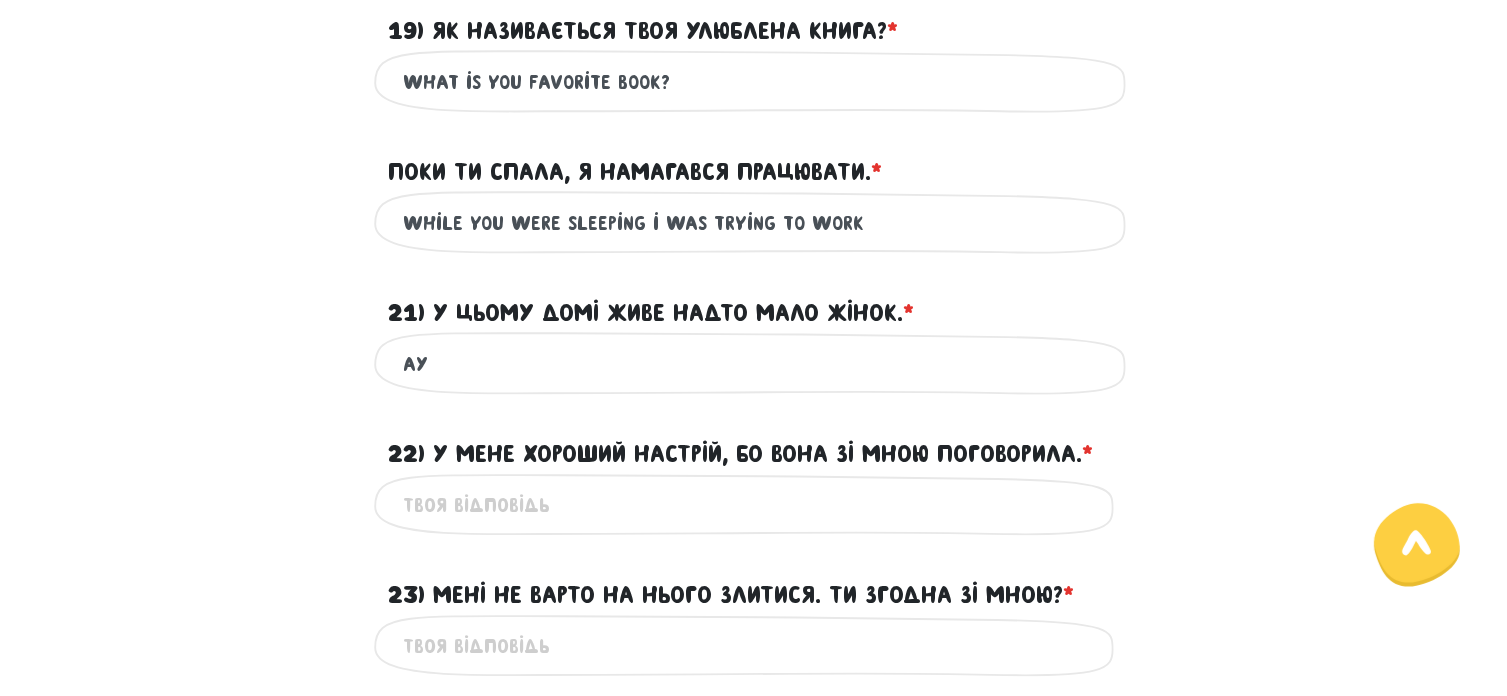 type on "а" 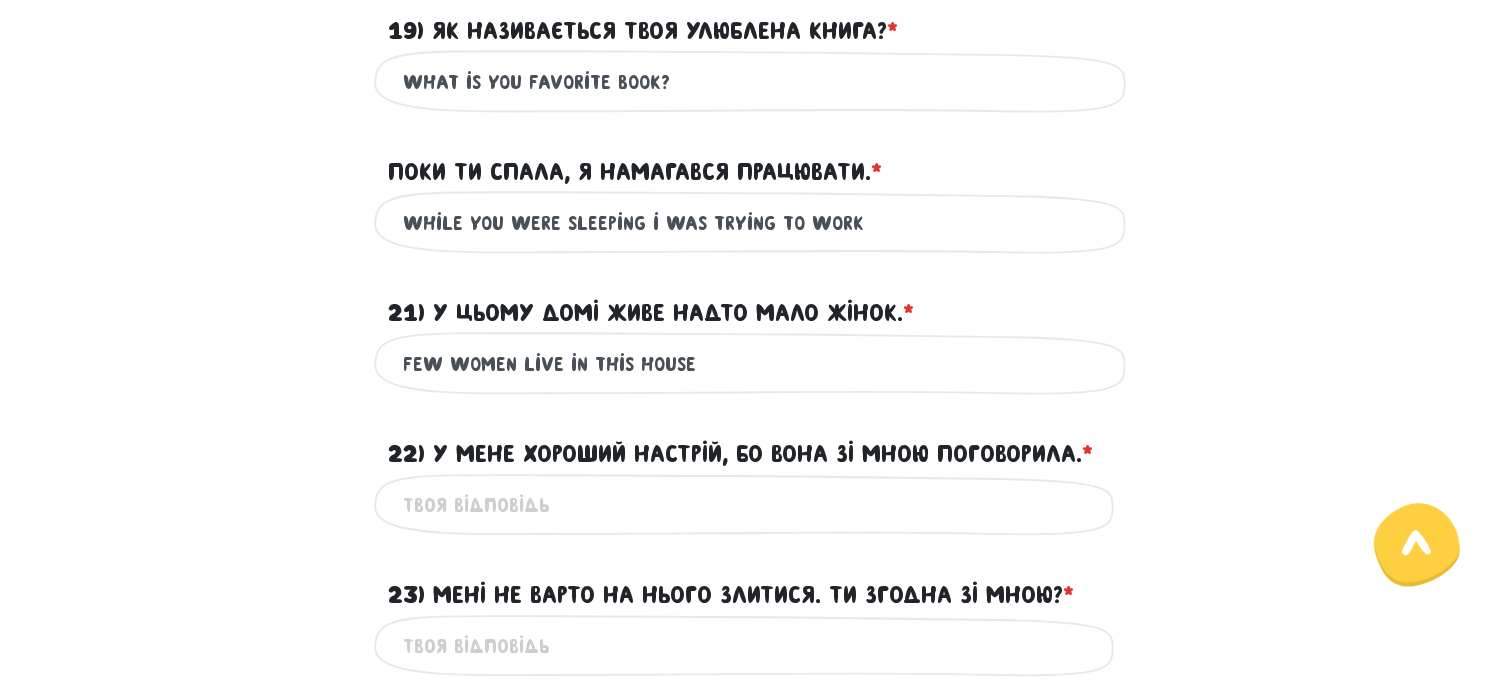 type on "few women live in this house" 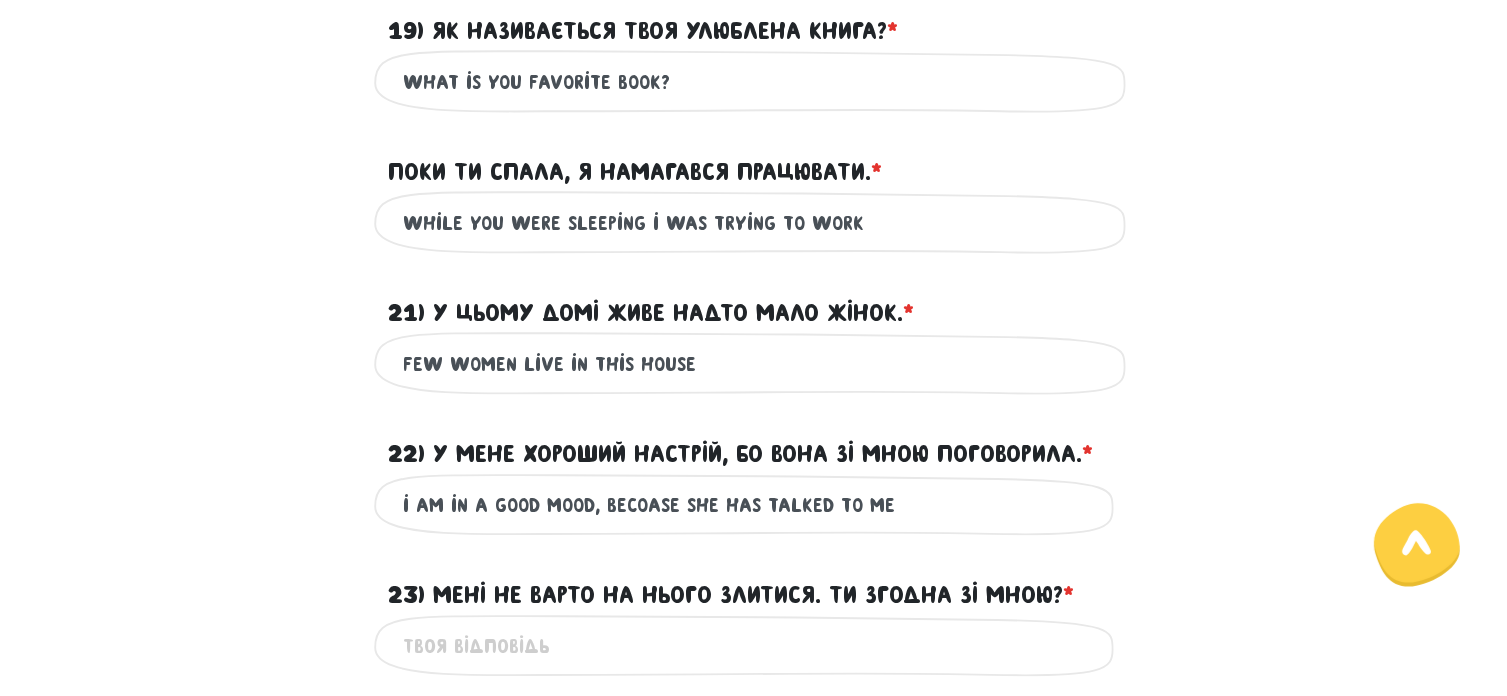 click on "i am in a good mood, becoase she has talked to me" at bounding box center (754, 505) 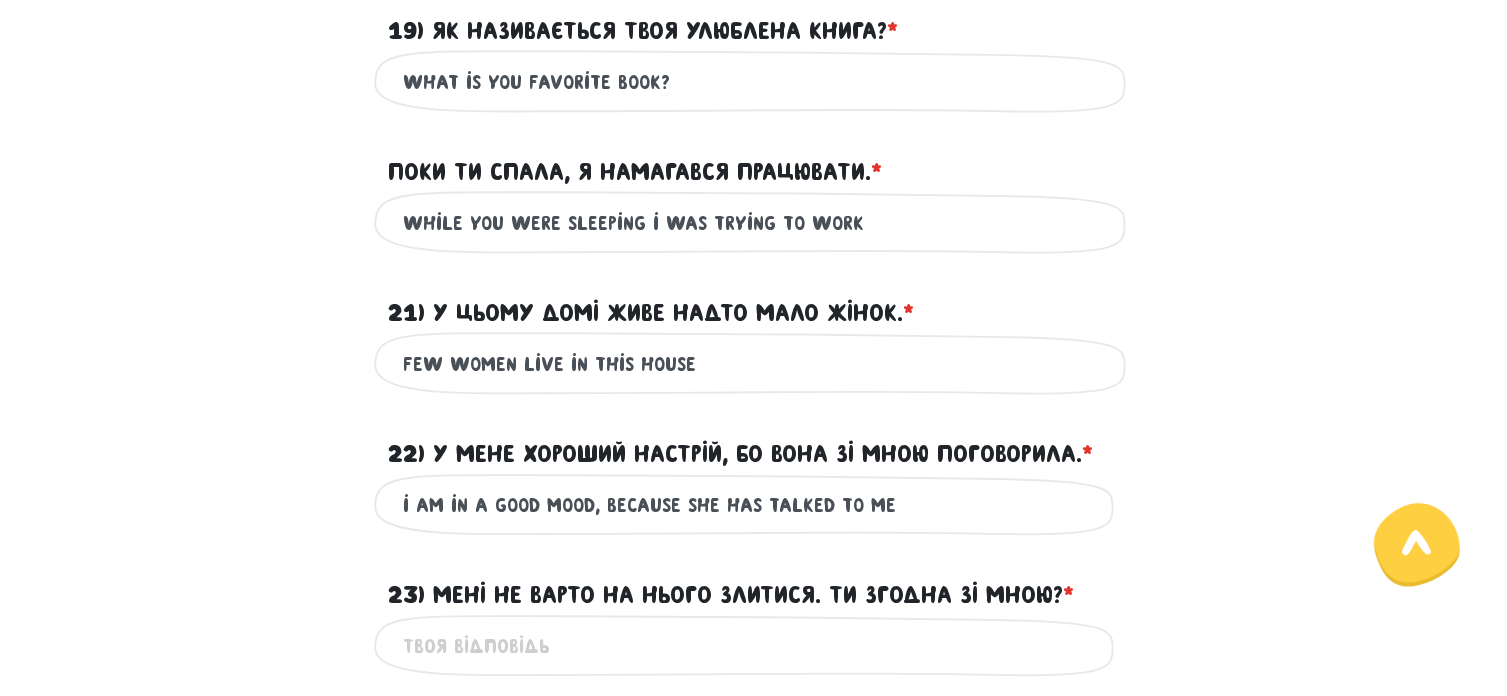 click on "i am in a good mood, because she has talked to me" at bounding box center (754, 505) 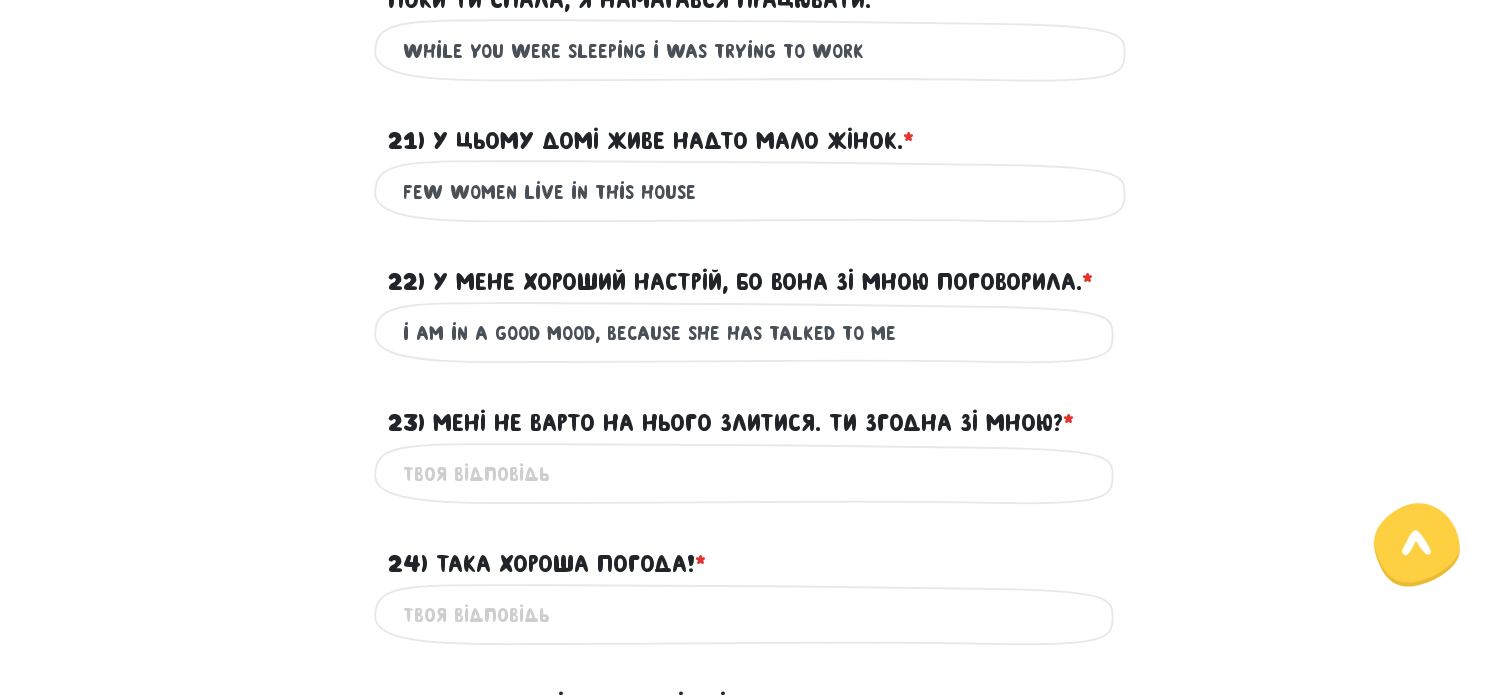 scroll, scrollTop: 2900, scrollLeft: 0, axis: vertical 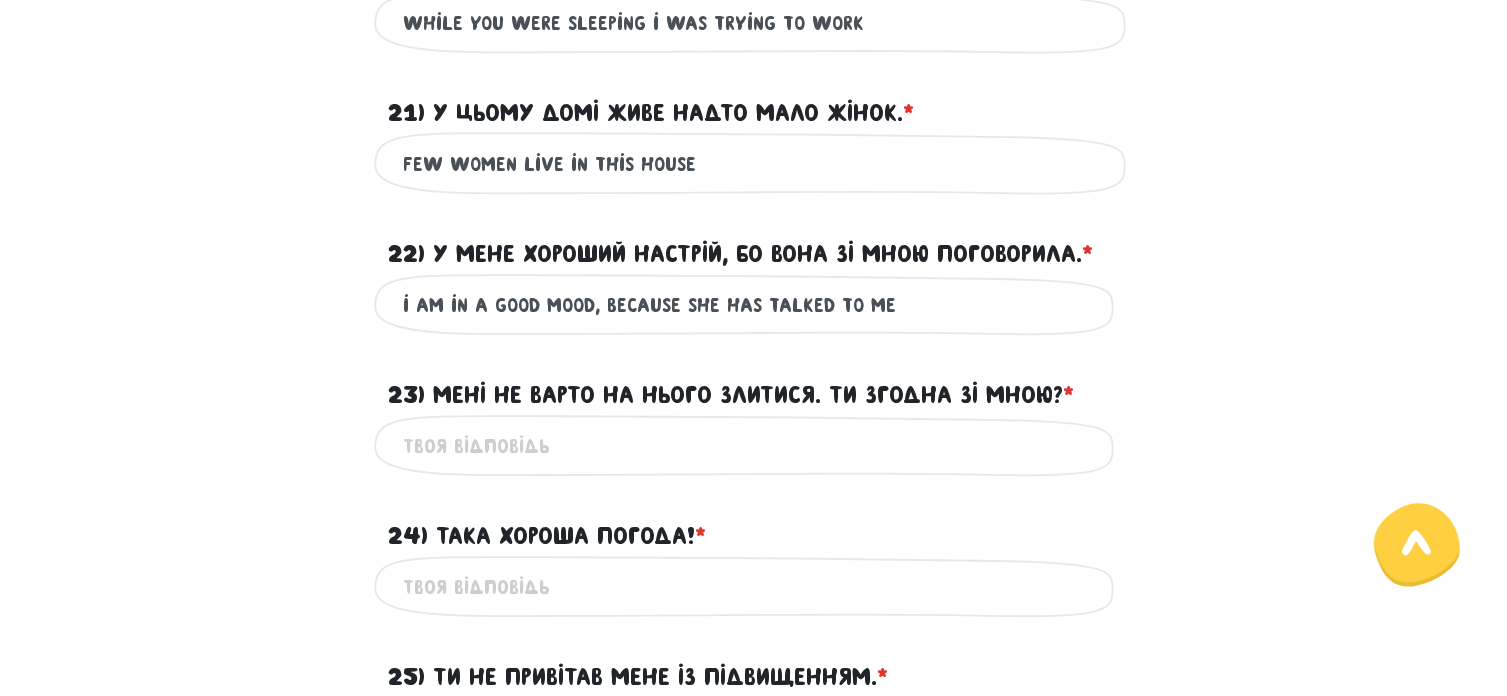 type on "i am in a good mood, because she has talked to me" 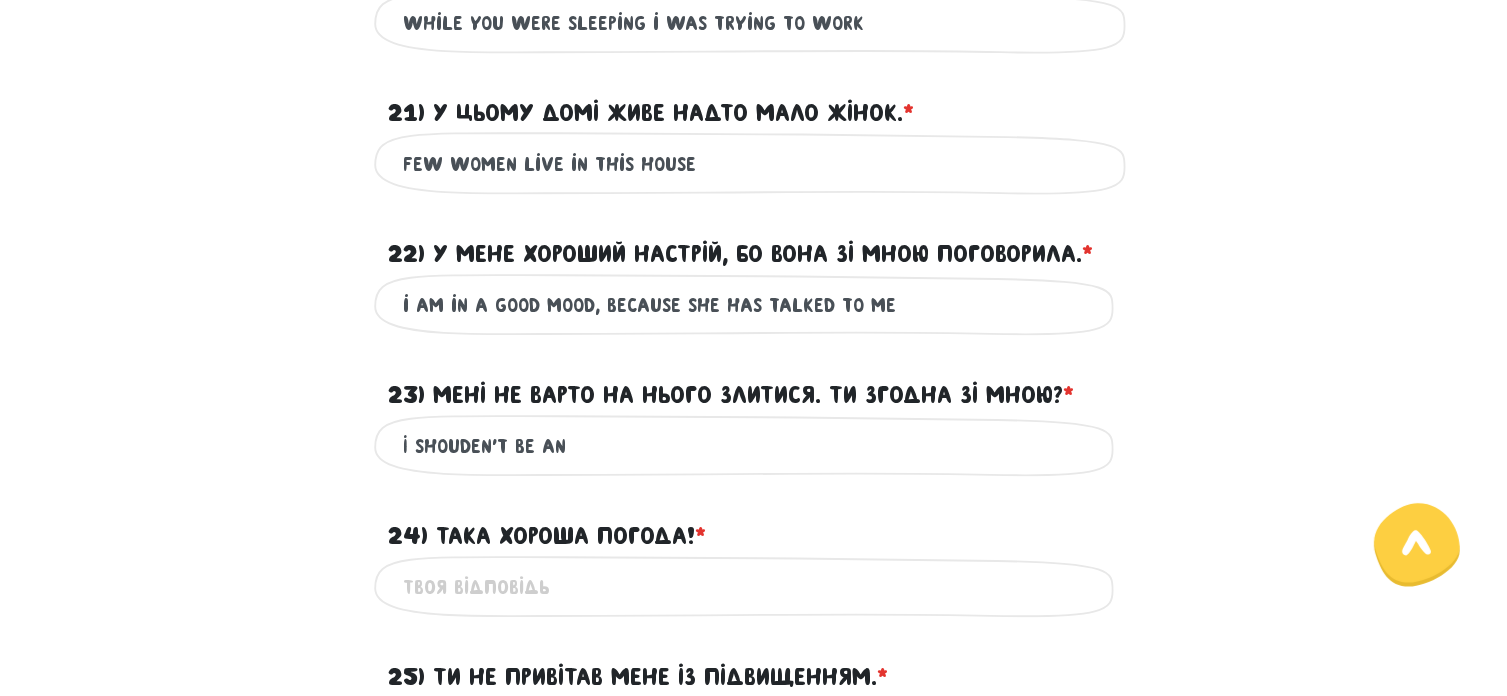 drag, startPoint x: 466, startPoint y: 443, endPoint x: 452, endPoint y: 443, distance: 14 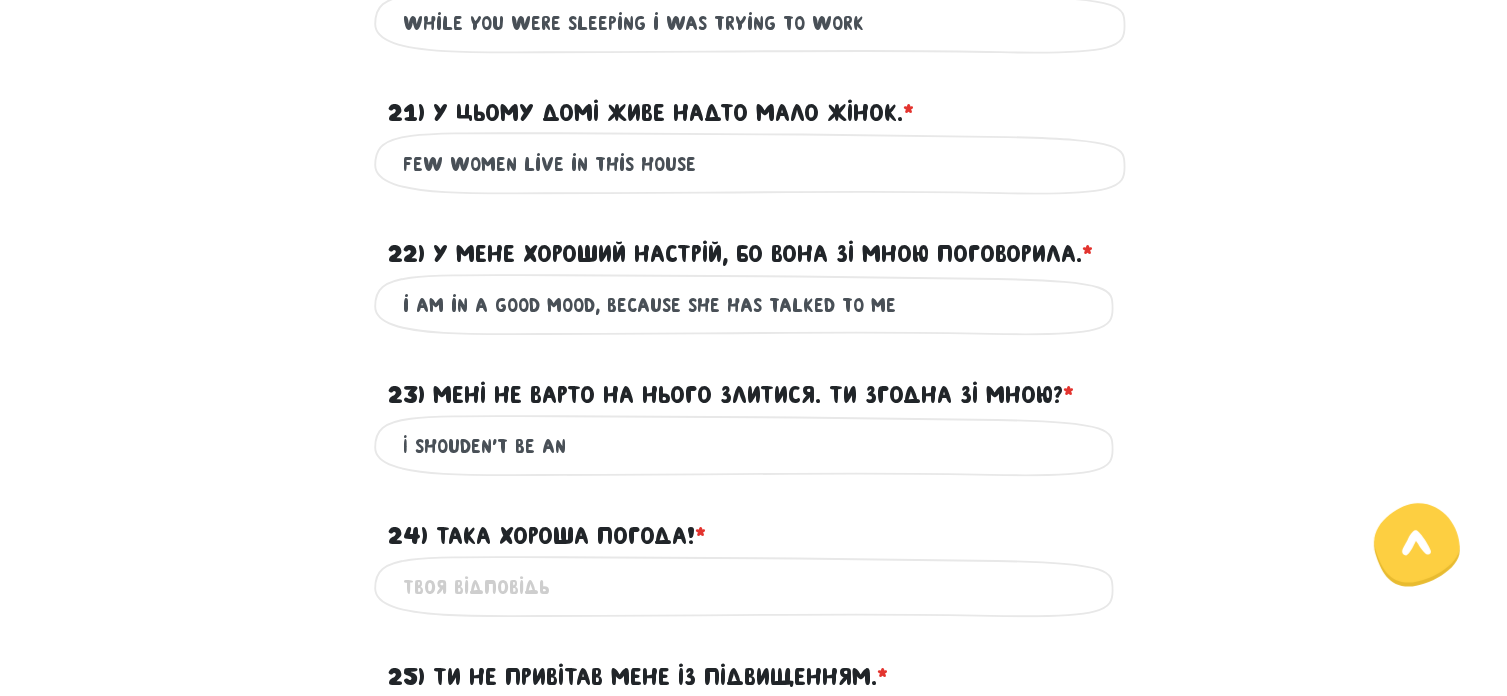 click on "I shouden't be an" at bounding box center (754, 446) 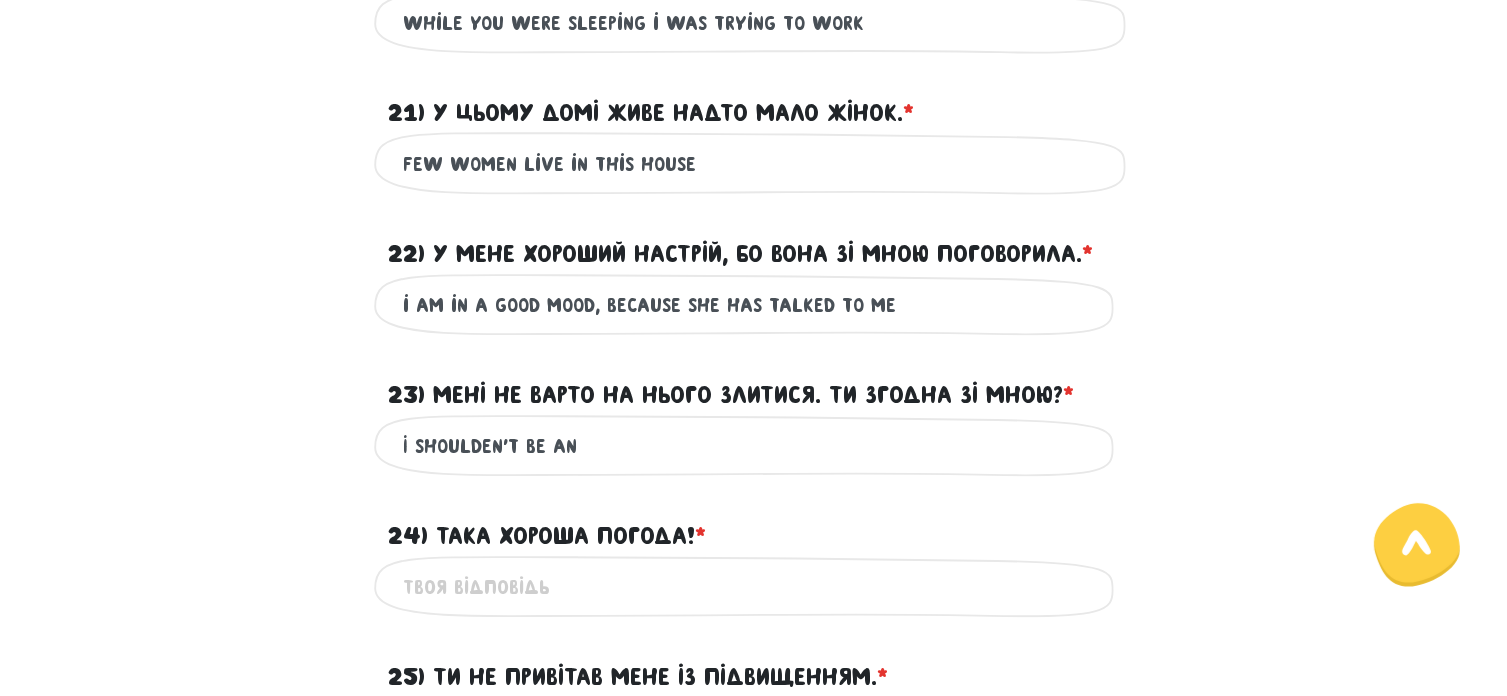 click on "I shoulden't be an" at bounding box center [754, 446] 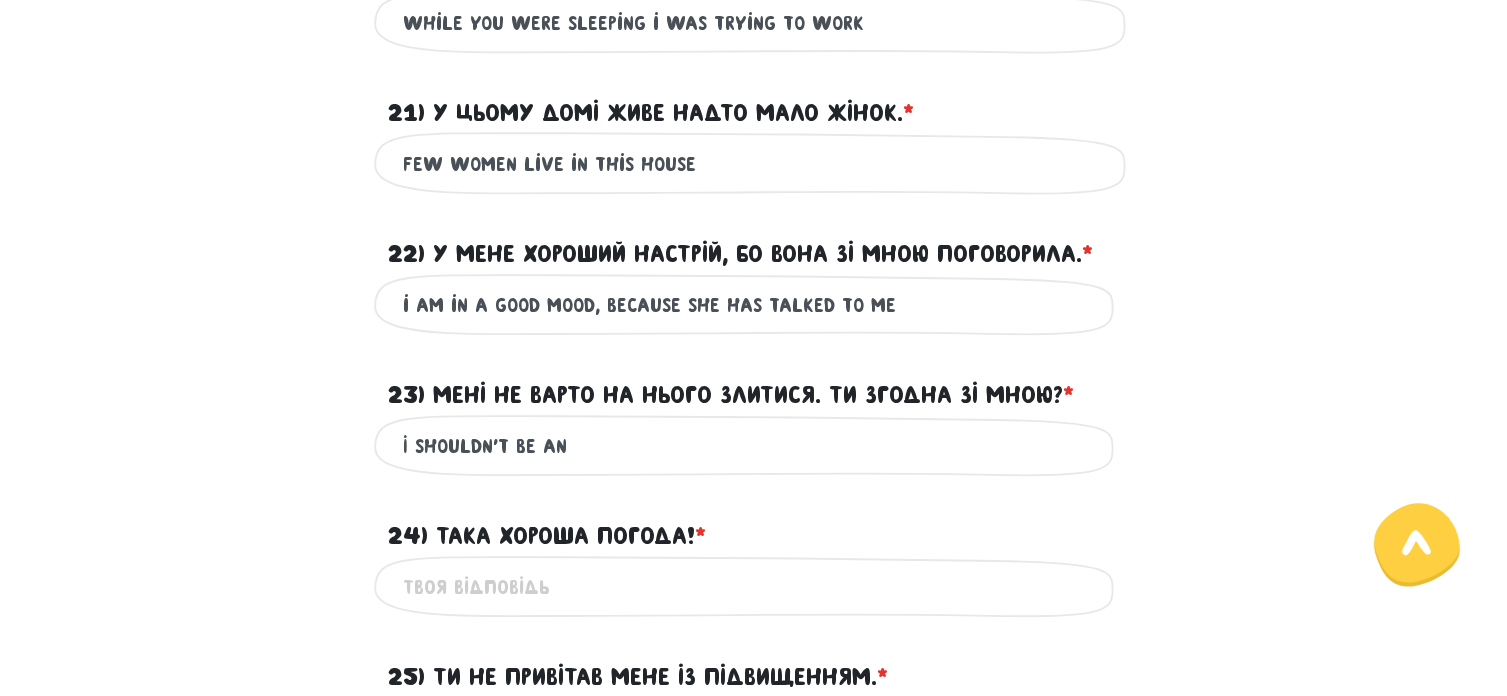 click on "I shouldn't be an" at bounding box center (754, 446) 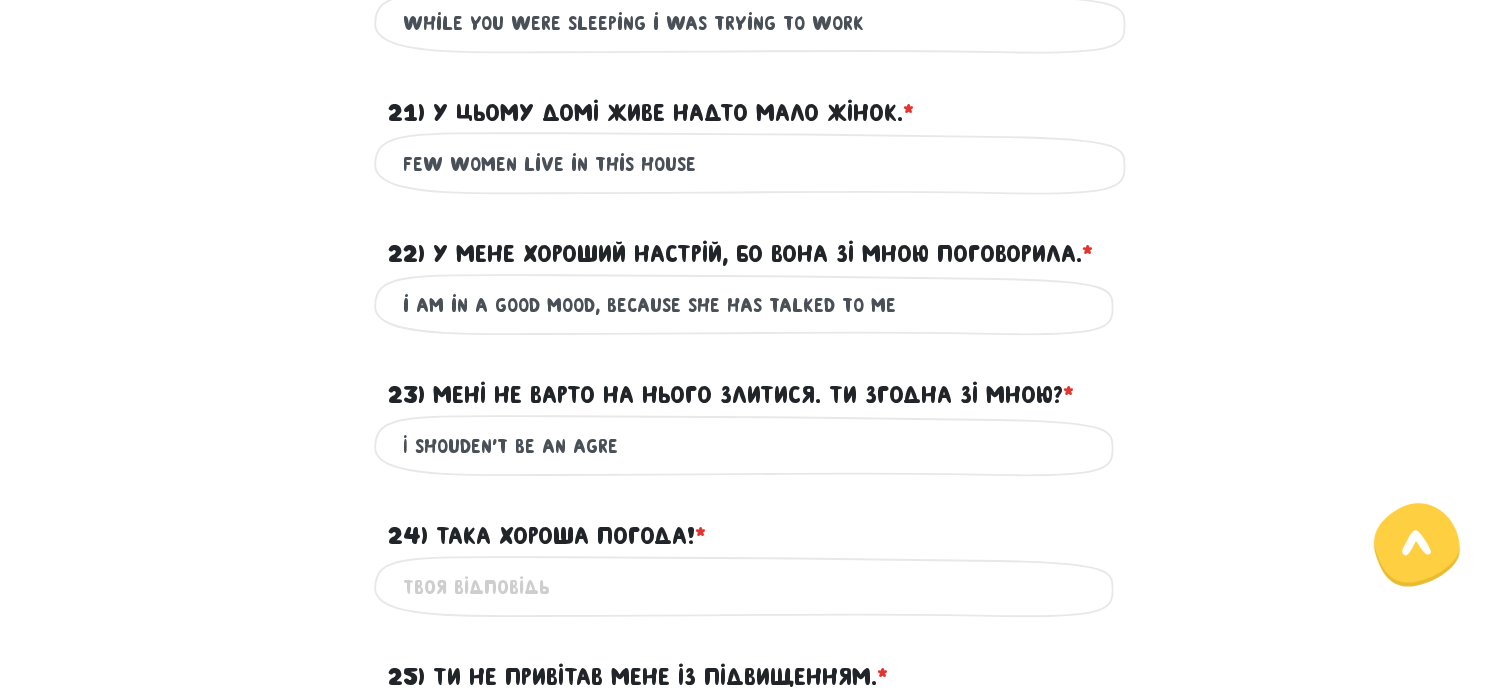 click on "I shouden't be an agre" at bounding box center (754, 446) 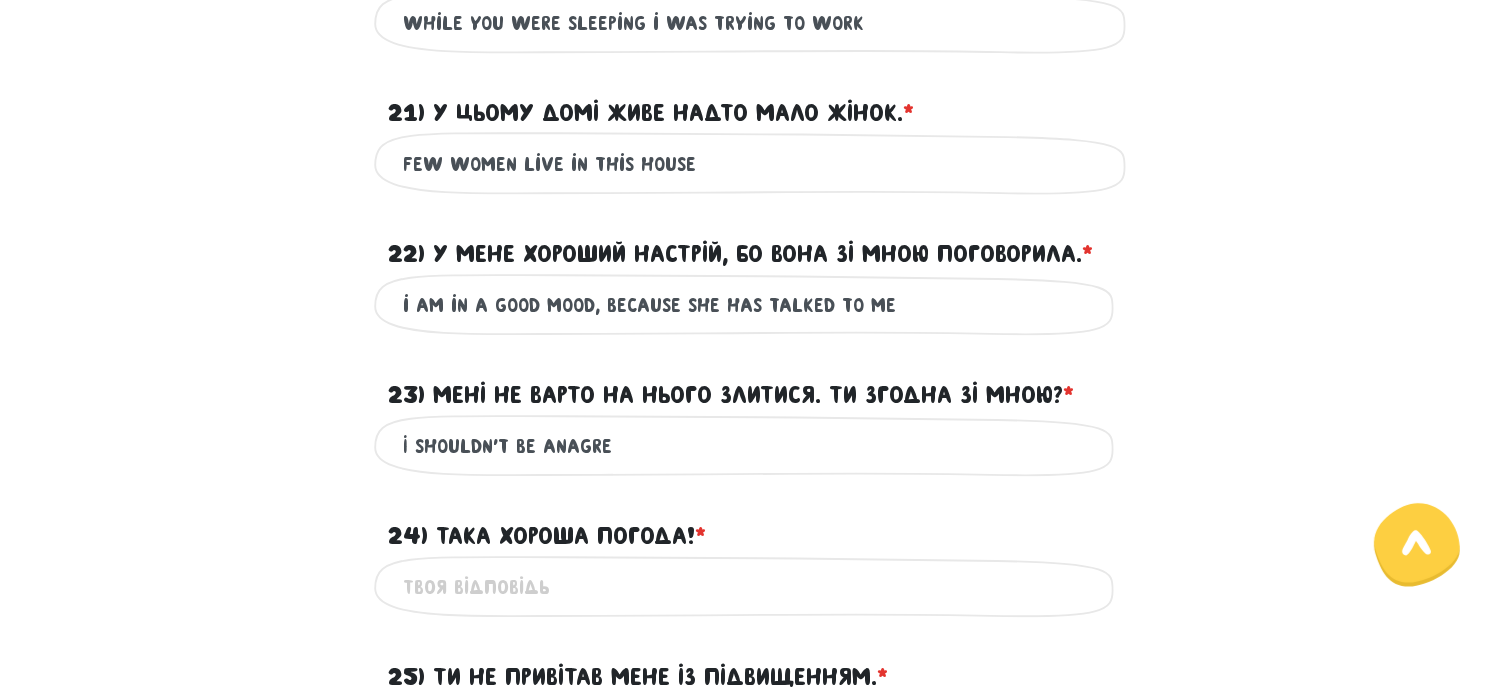 click on "I shouldn't be anagre" at bounding box center [754, 446] 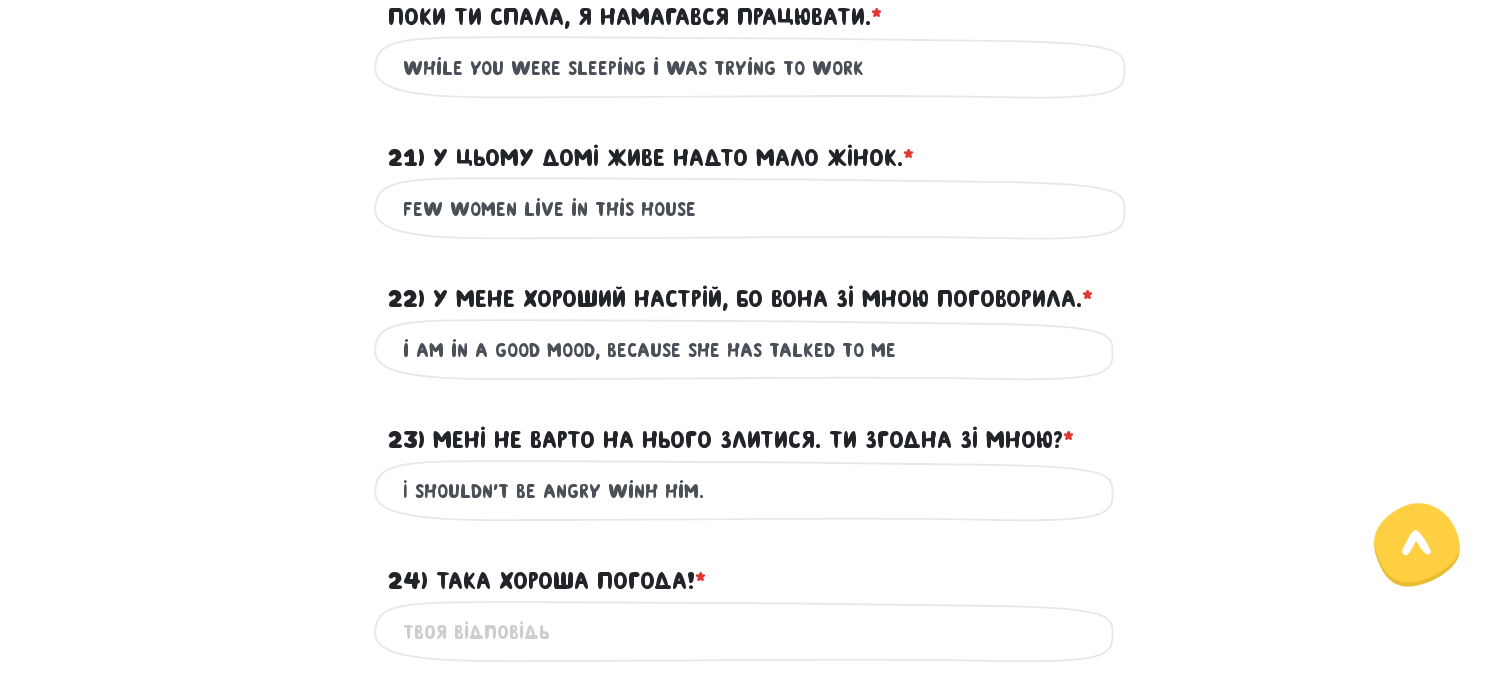 scroll, scrollTop: 2900, scrollLeft: 0, axis: vertical 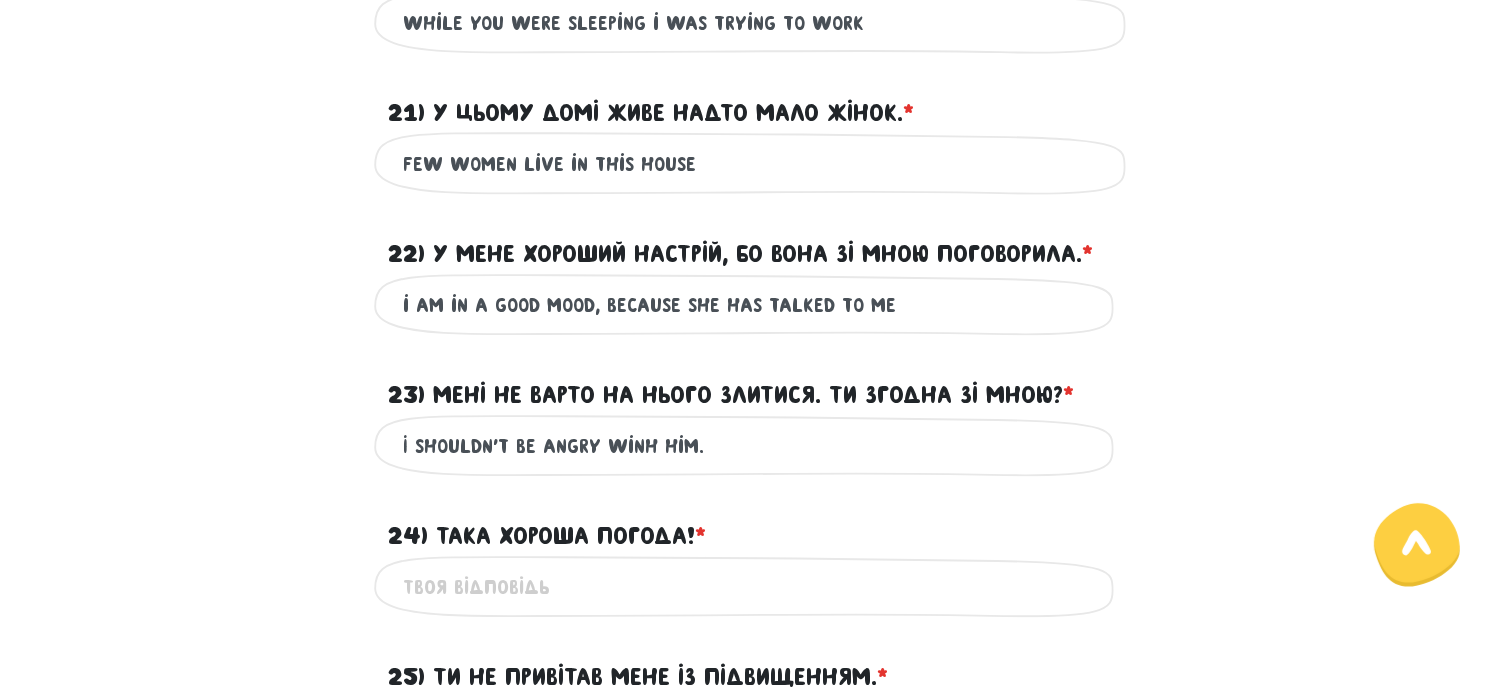 click on "I shouldn't be angry winh him." at bounding box center [754, 446] 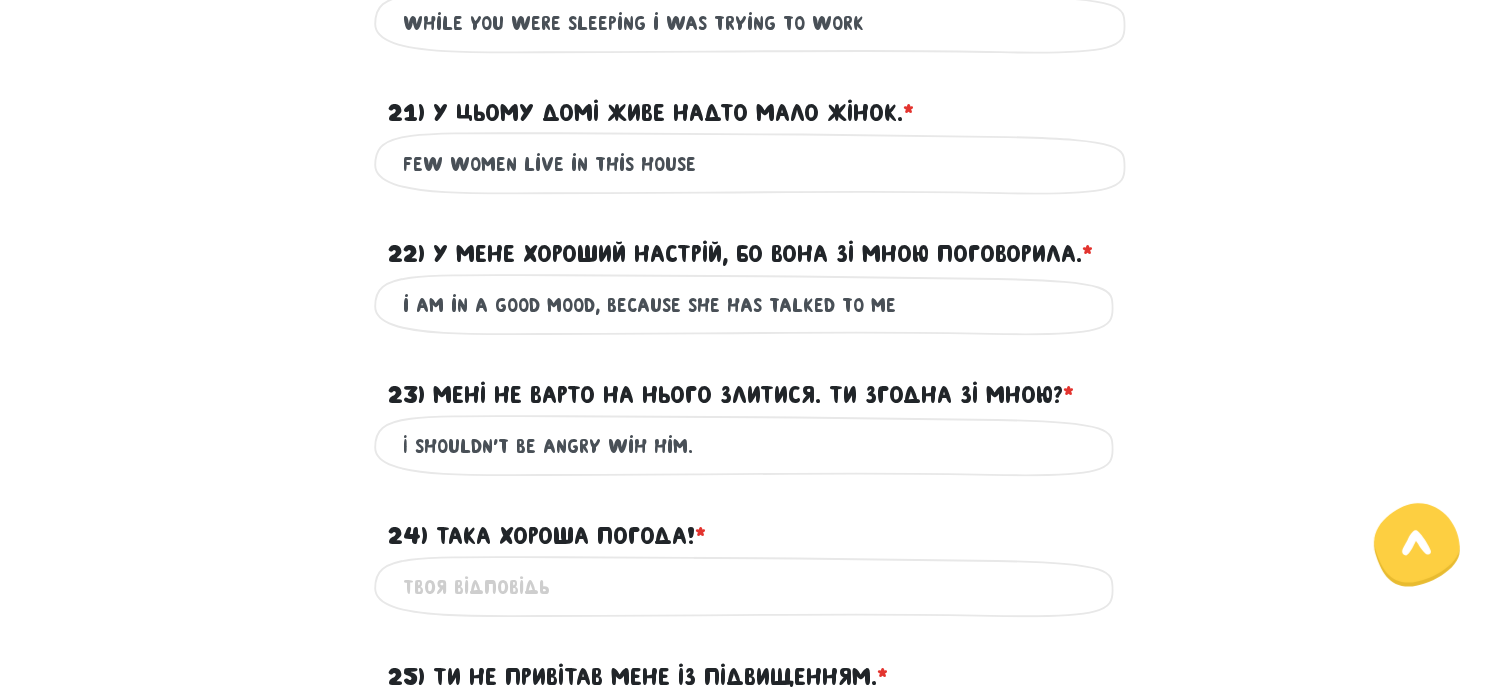 click on "I shouldn't be angry wih him." at bounding box center (754, 446) 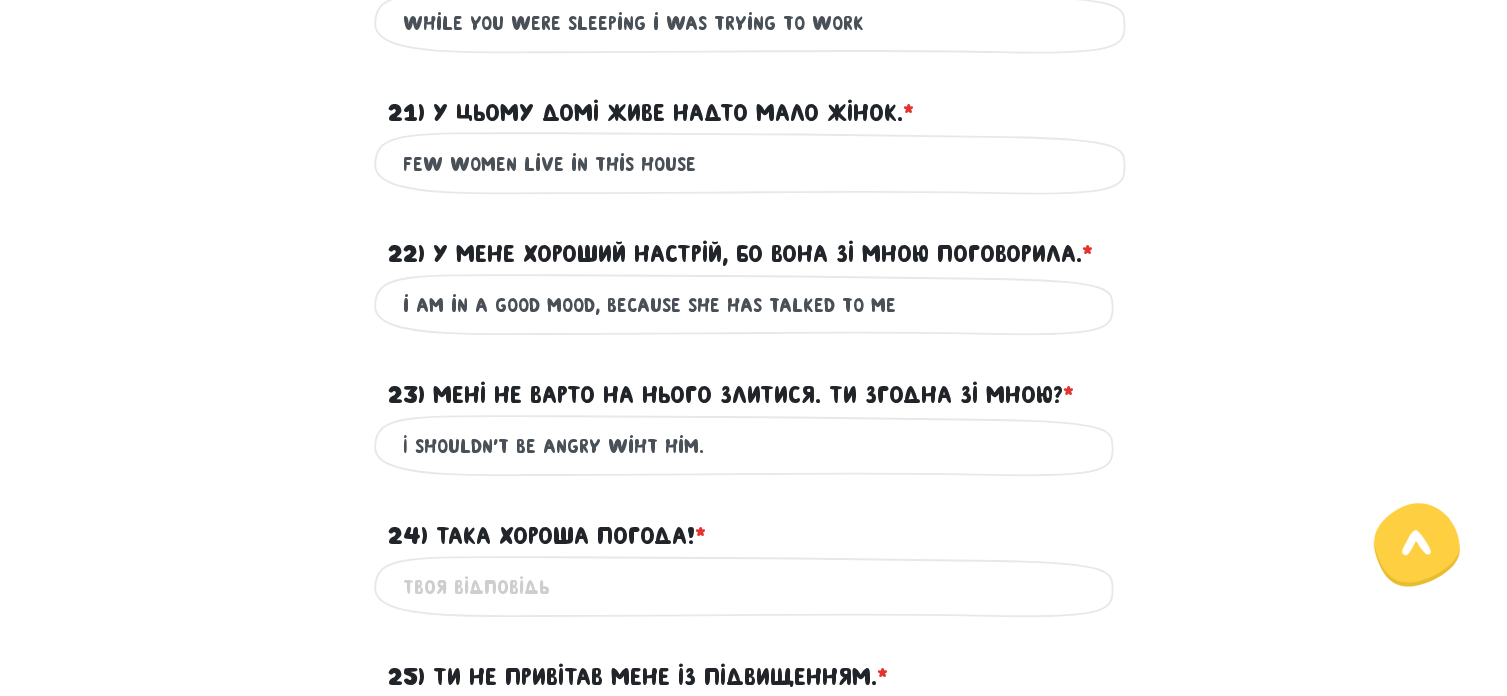 click on "I shouldn't be angry wiht him." at bounding box center (754, 446) 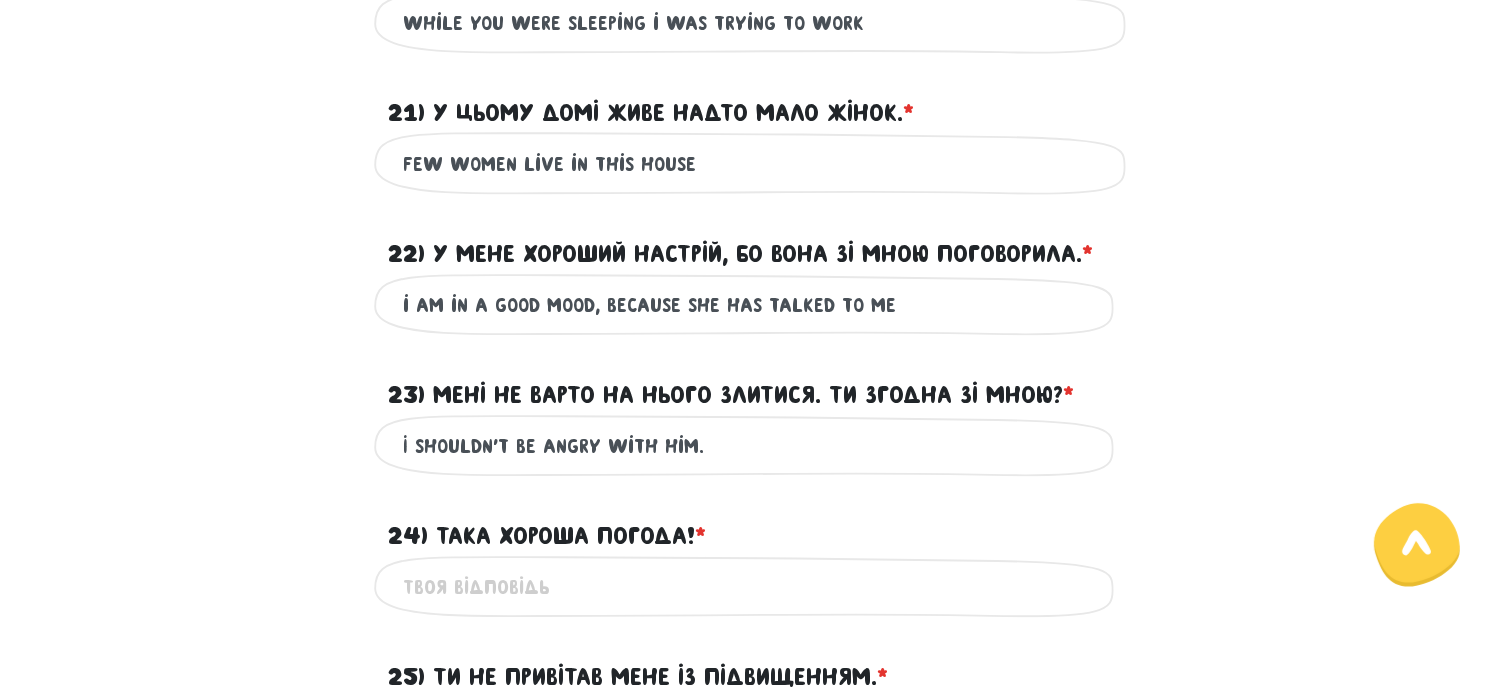 click on "I shouldn't be angry with him." at bounding box center (754, 446) 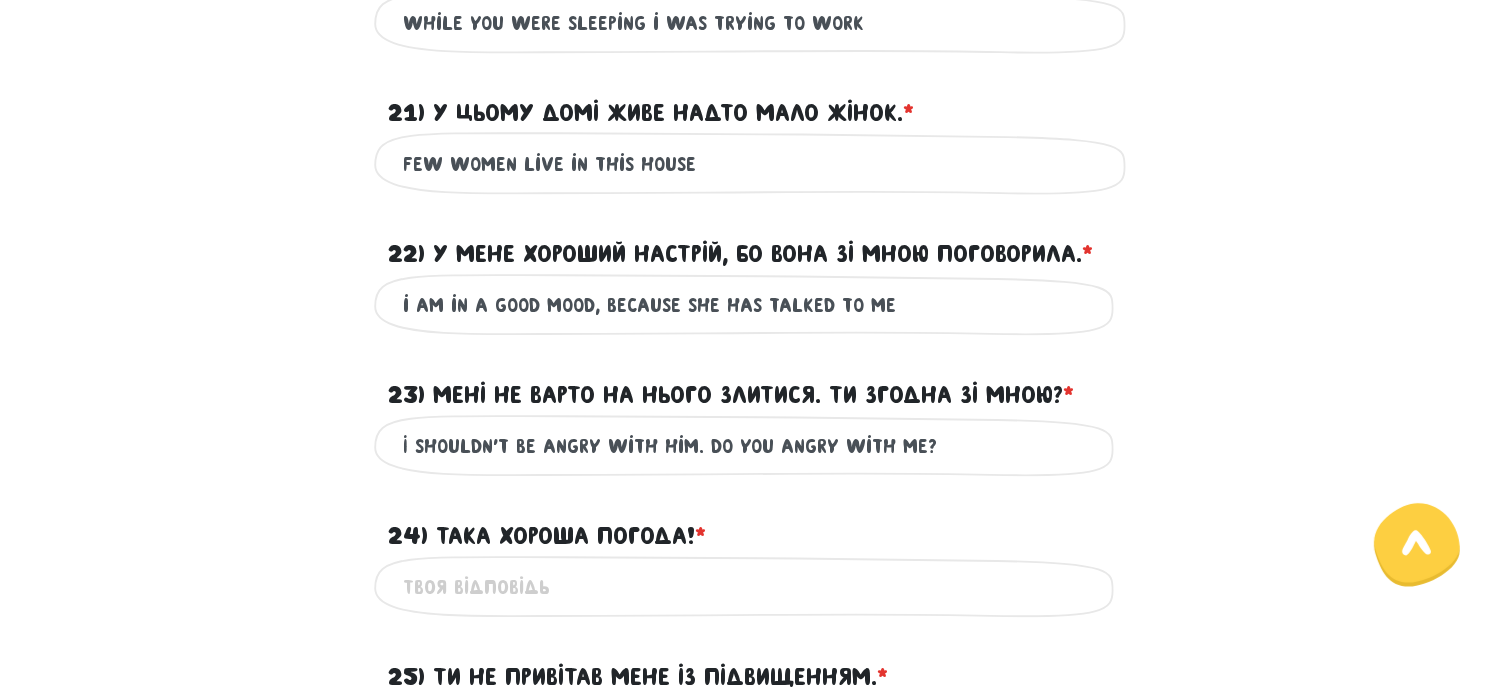 click on "I shouldn't be angry with him. do you angry with me?" at bounding box center (754, 446) 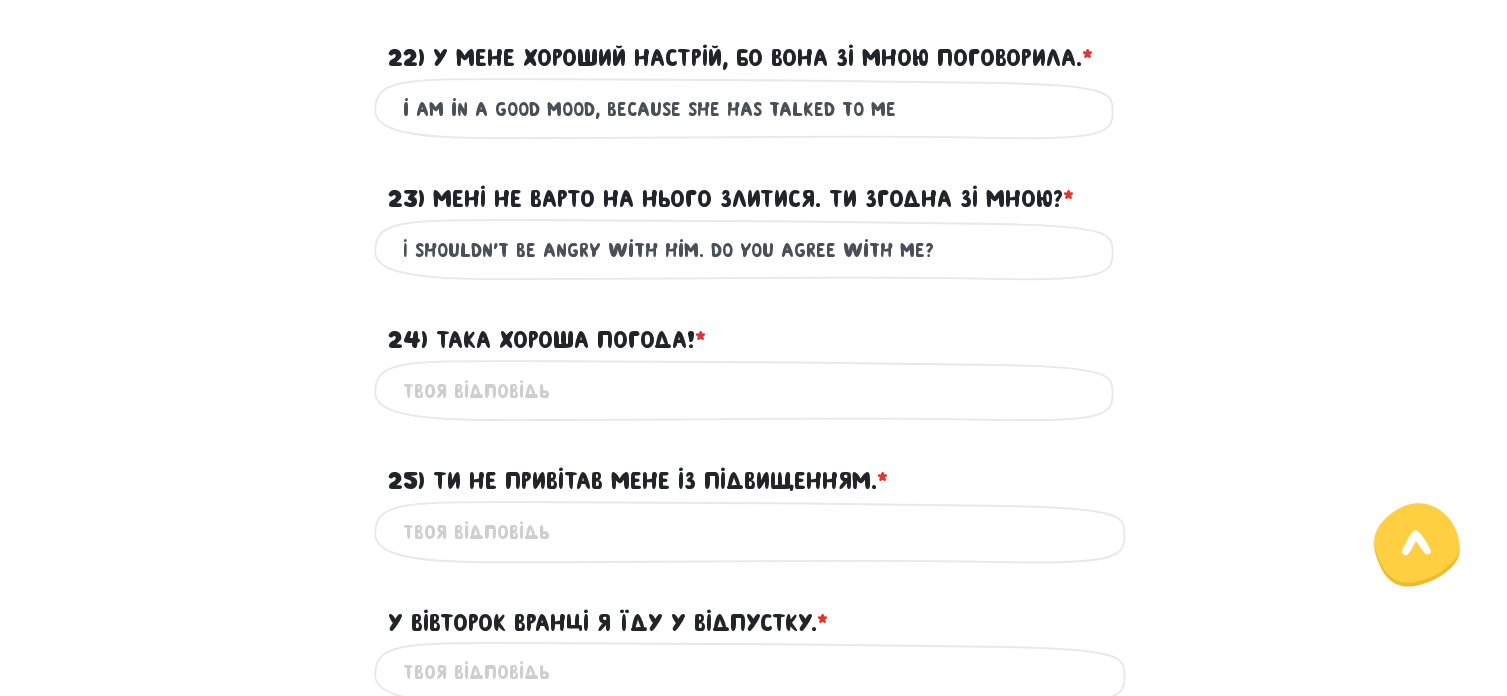 scroll, scrollTop: 3100, scrollLeft: 0, axis: vertical 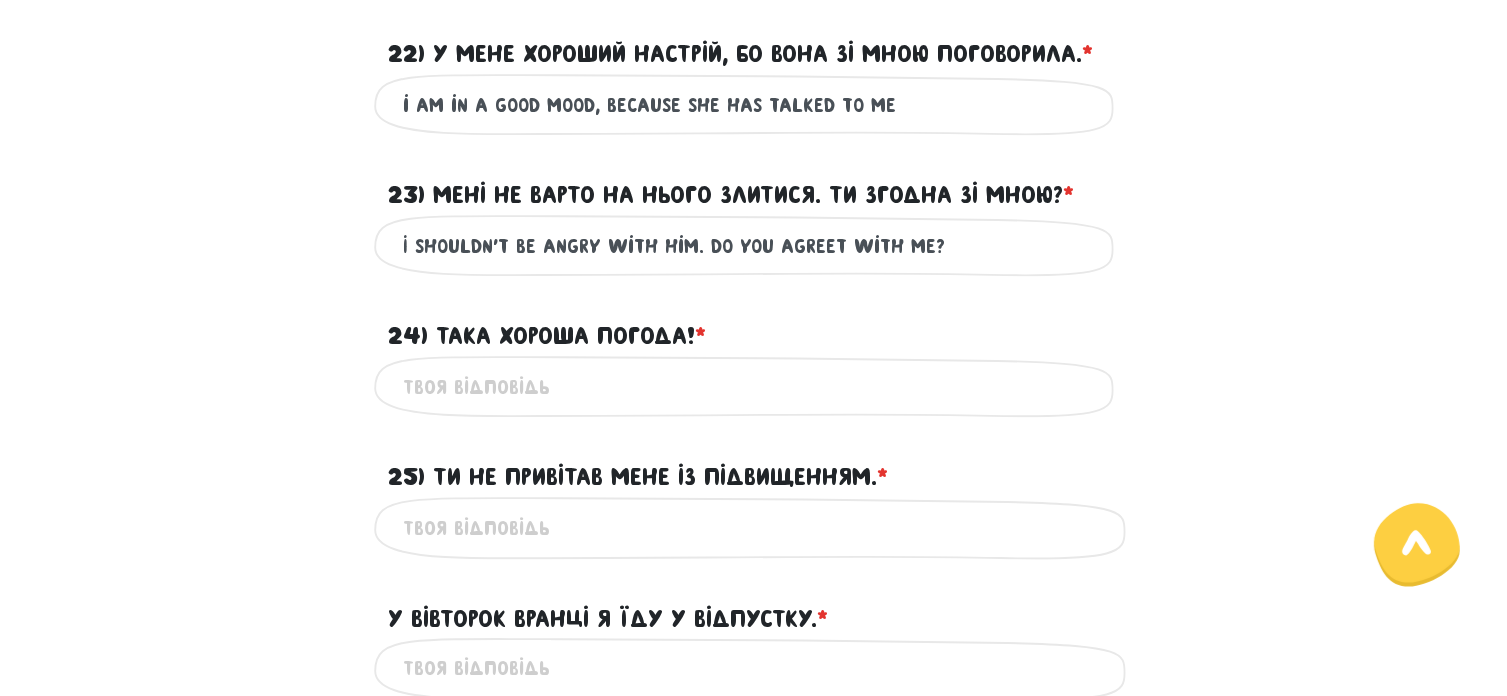 type on "I shouldn't be angry with him. do you agreet with me?" 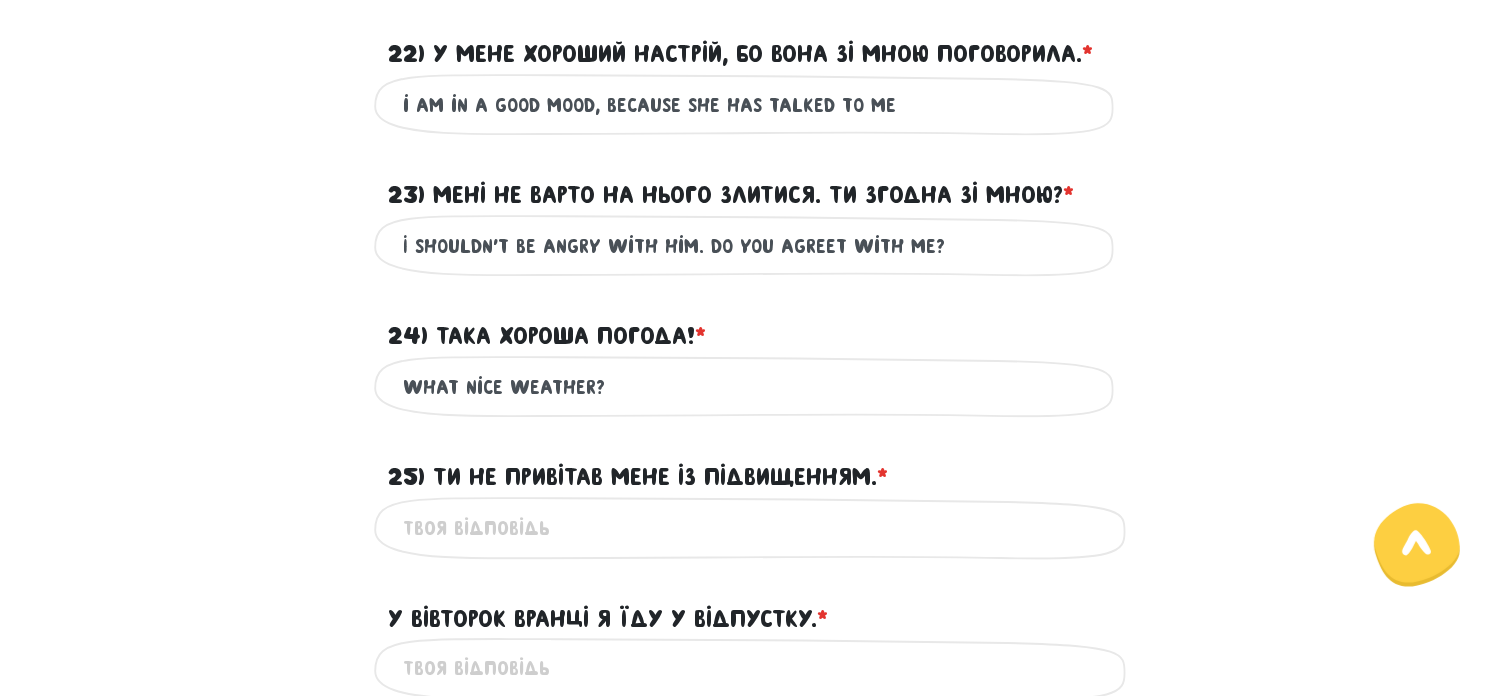click on "25) Ти не привітав мене із підвищенням. *
?" at bounding box center [754, 528] 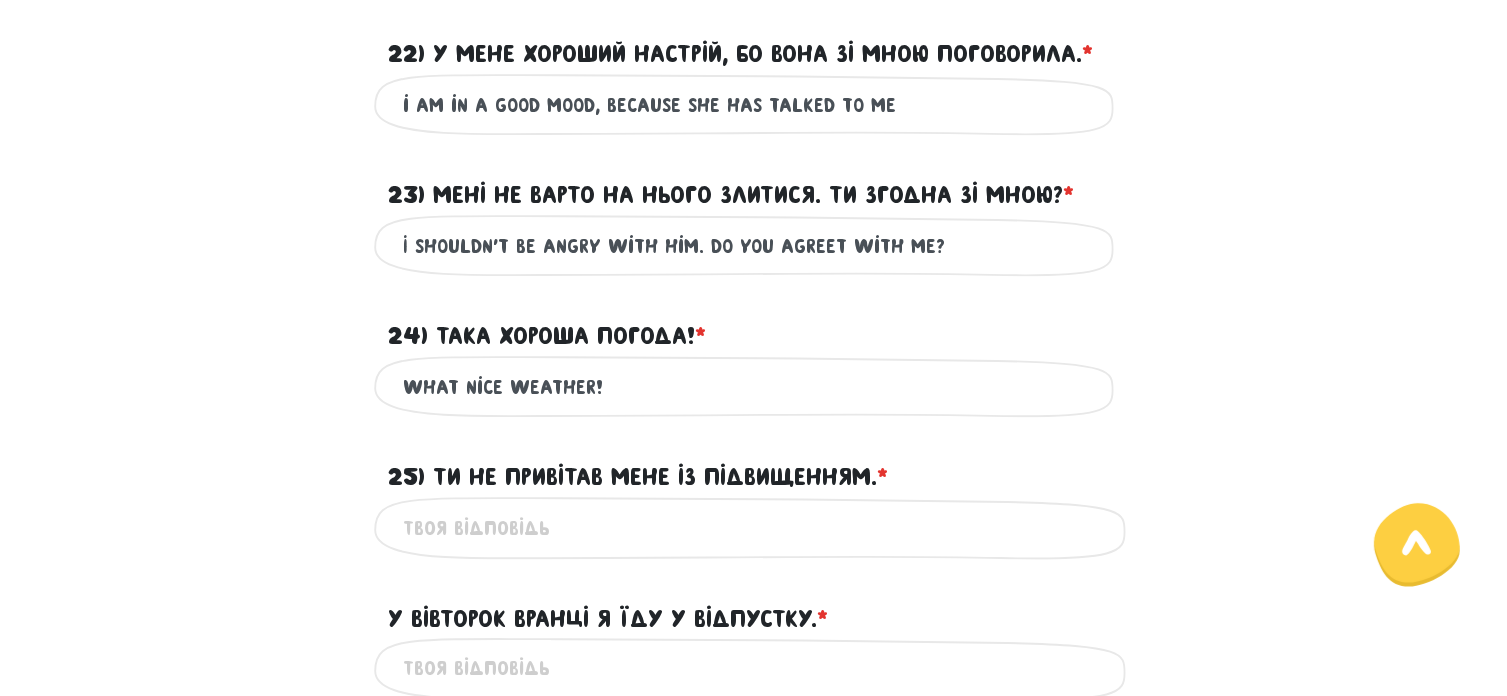 type on "What nice weather!" 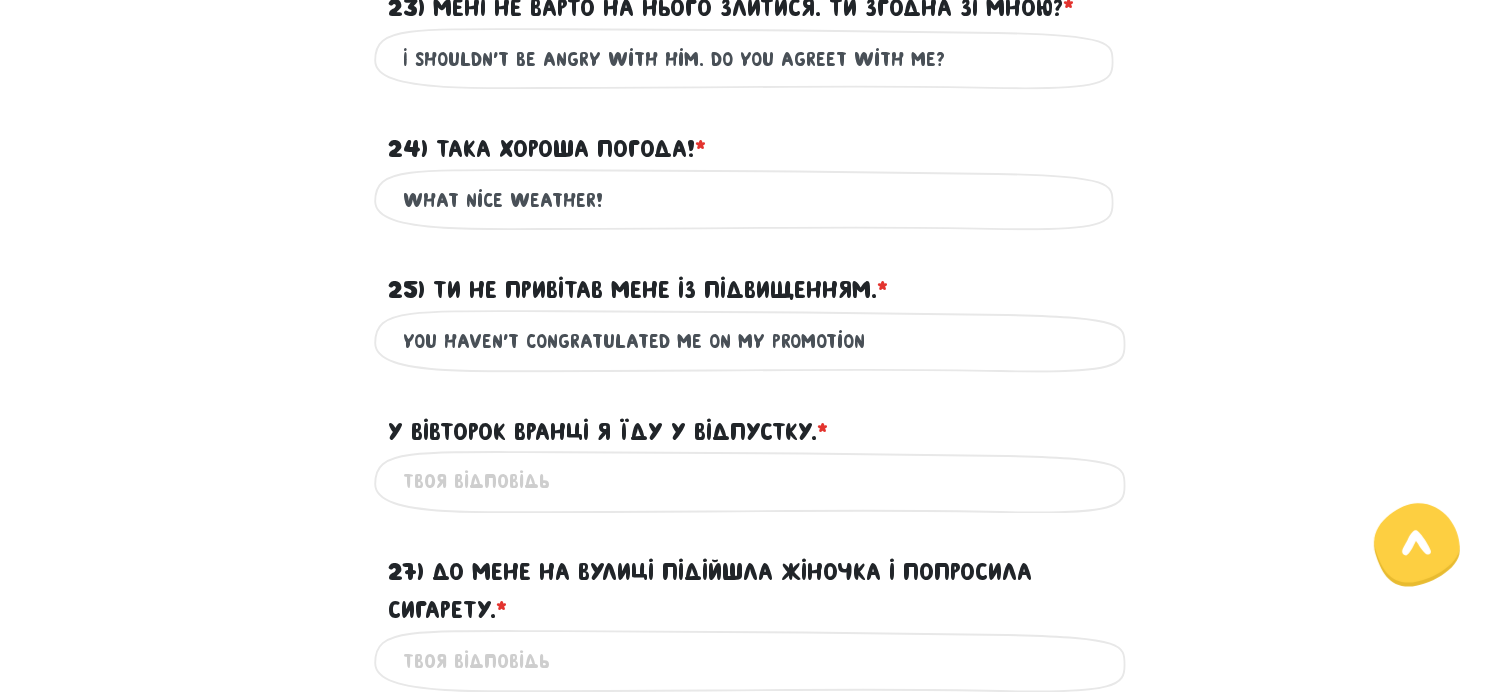 scroll, scrollTop: 3300, scrollLeft: 0, axis: vertical 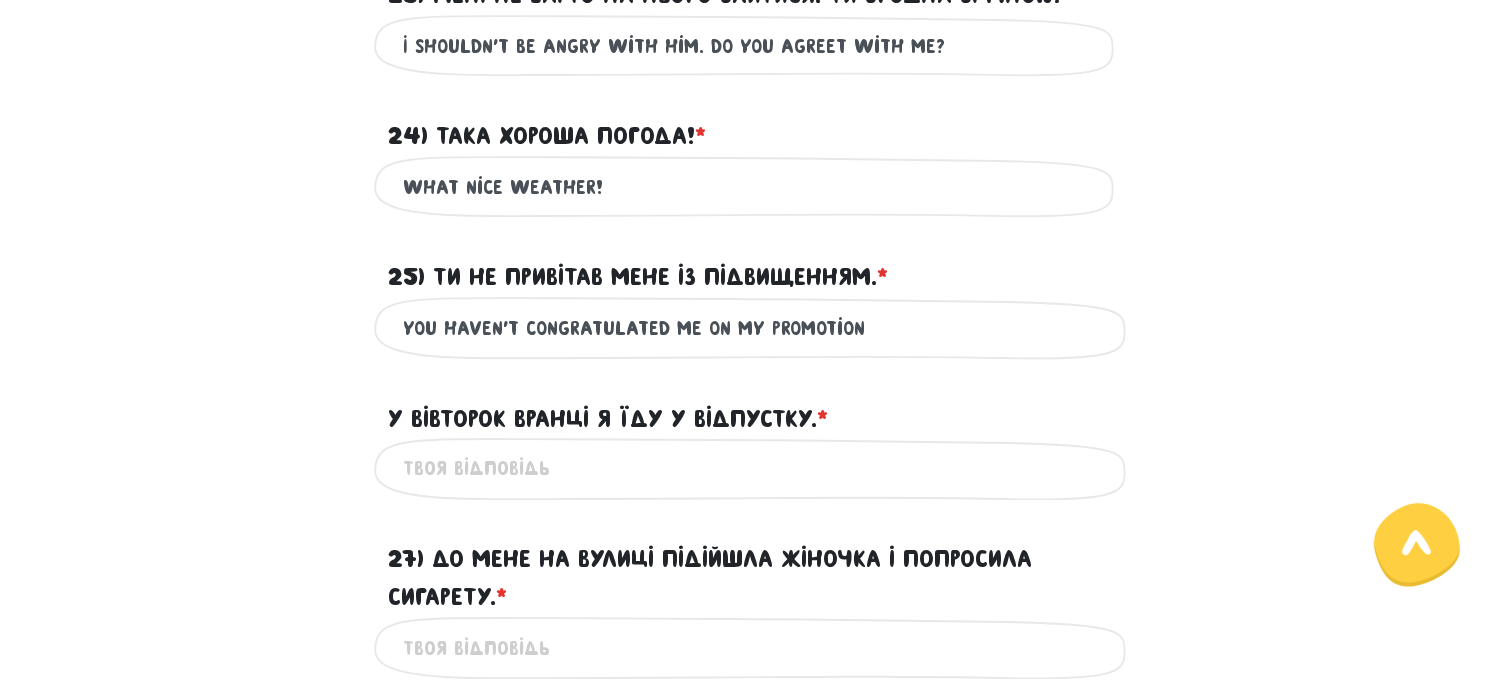 type on "you haven't congratulated me on my promotion" 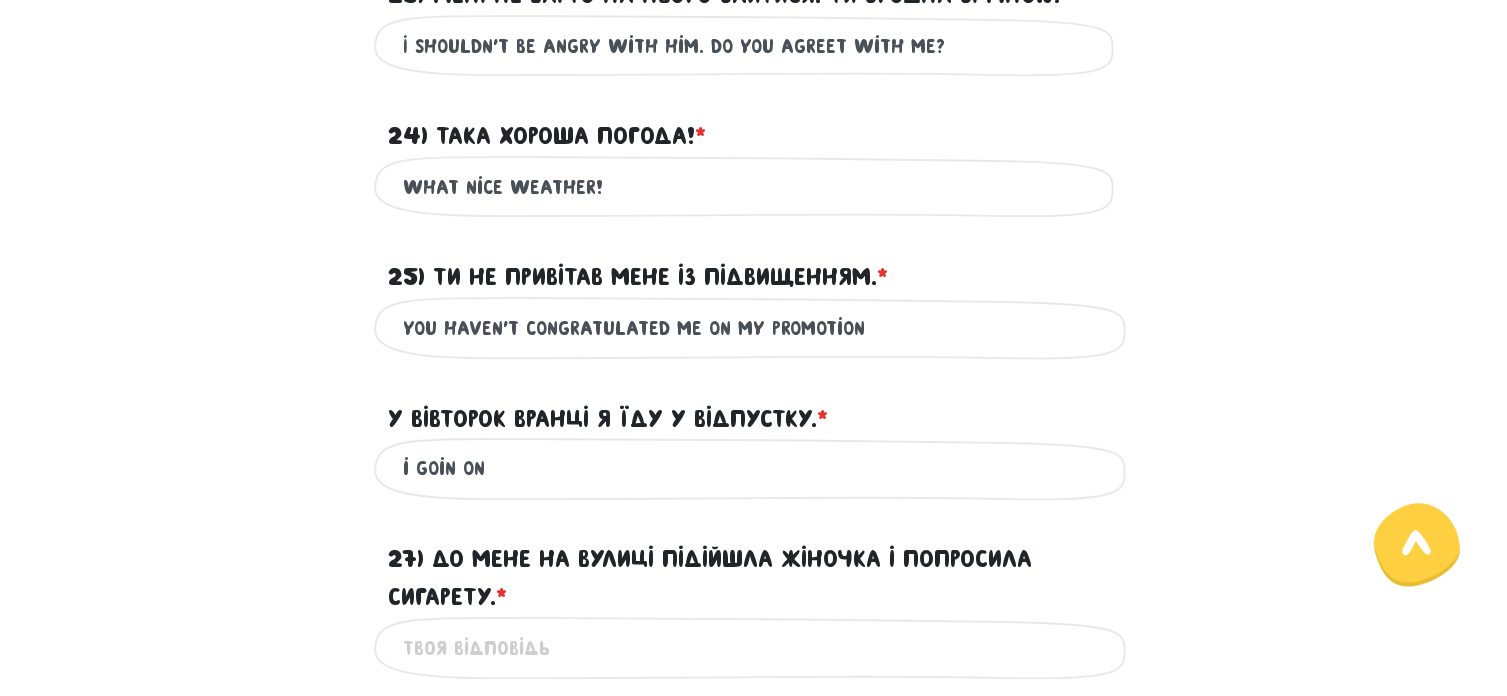 click on "i goin on" at bounding box center [754, 469] 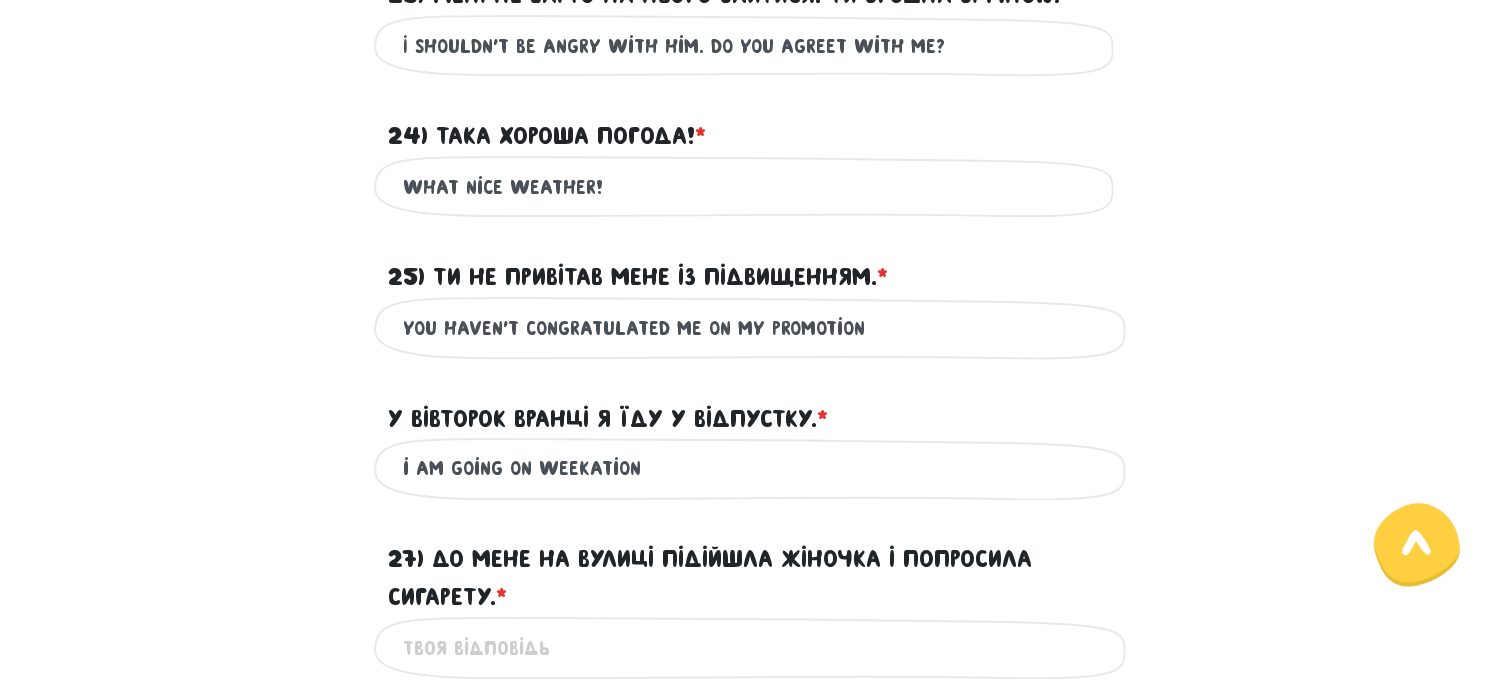 click on "i am going on weekation" at bounding box center (754, 469) 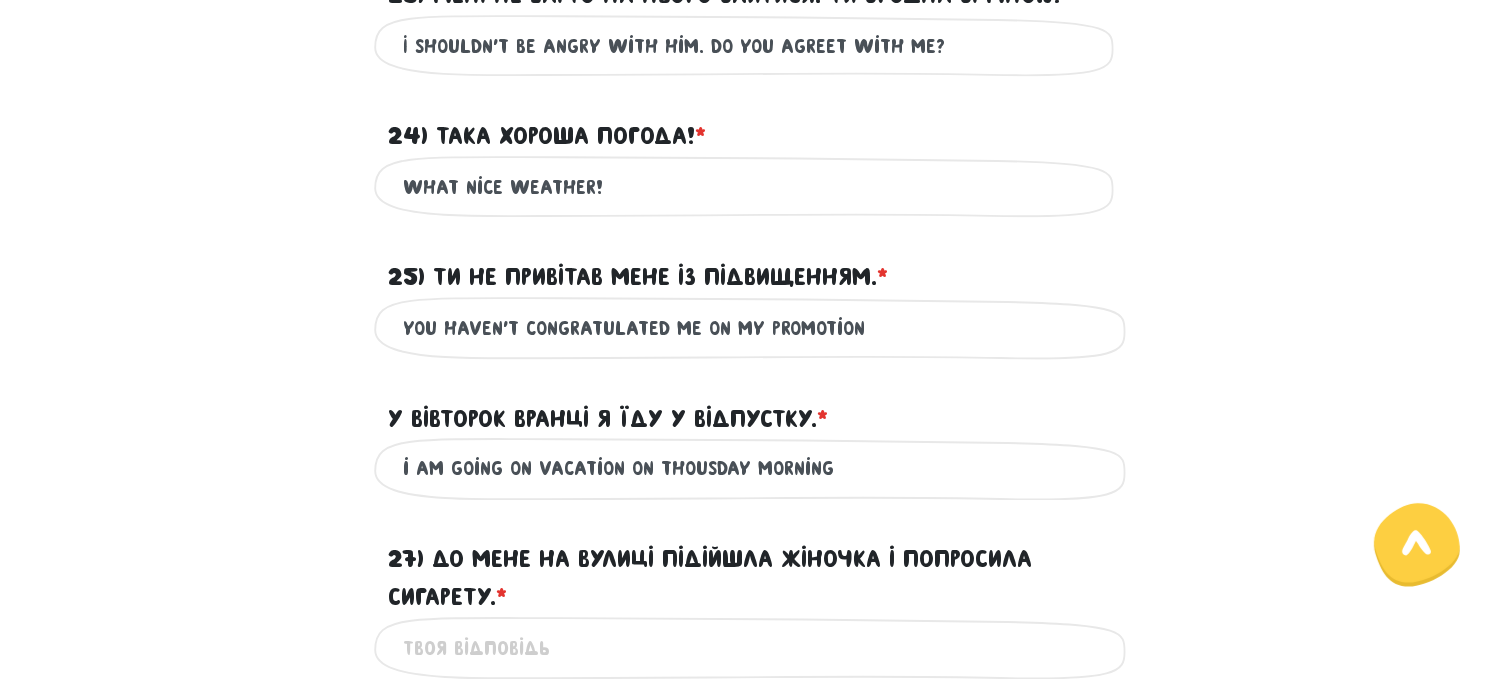click on "i am going on vacation on thousday morning" at bounding box center [754, 469] 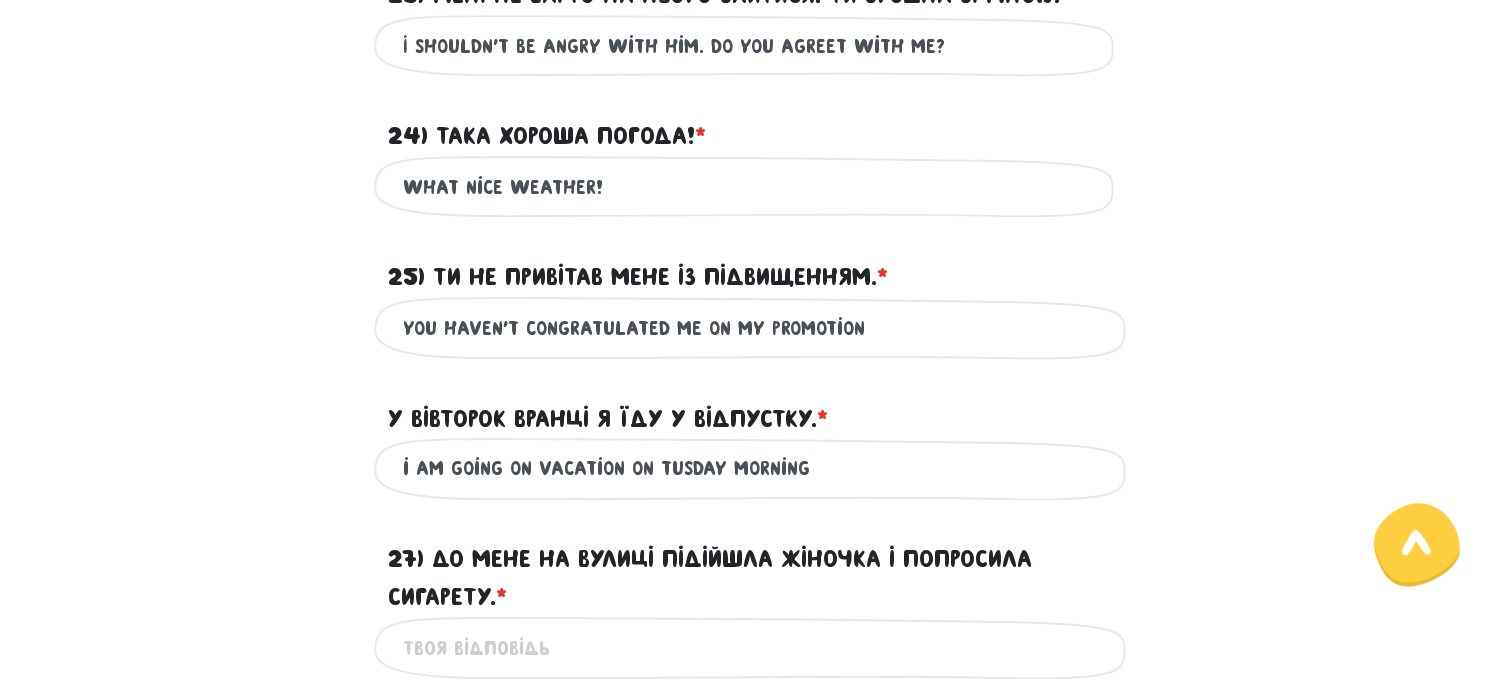 click on "i am going on vacation on tusday morning" at bounding box center (754, 469) 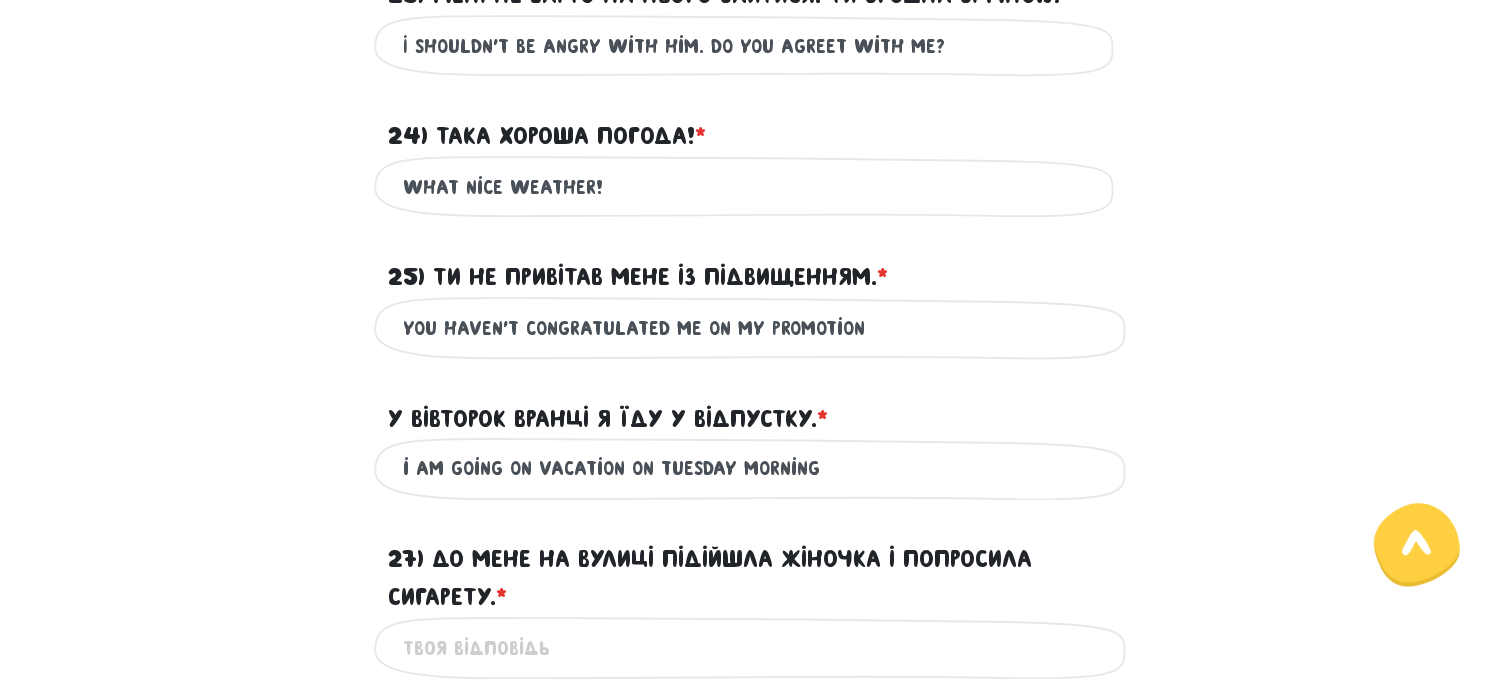 click on "i am going on vacation on tuesday morning" at bounding box center (754, 469) 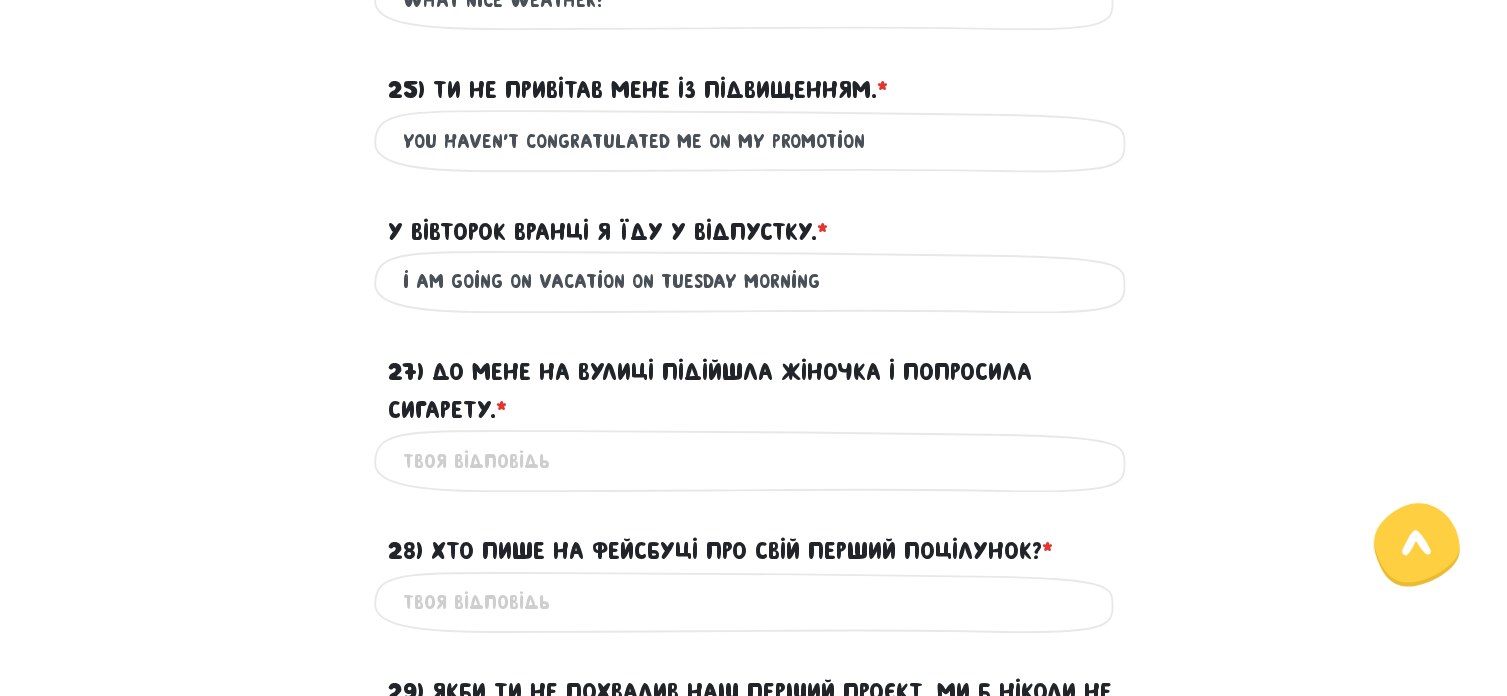 scroll, scrollTop: 3500, scrollLeft: 0, axis: vertical 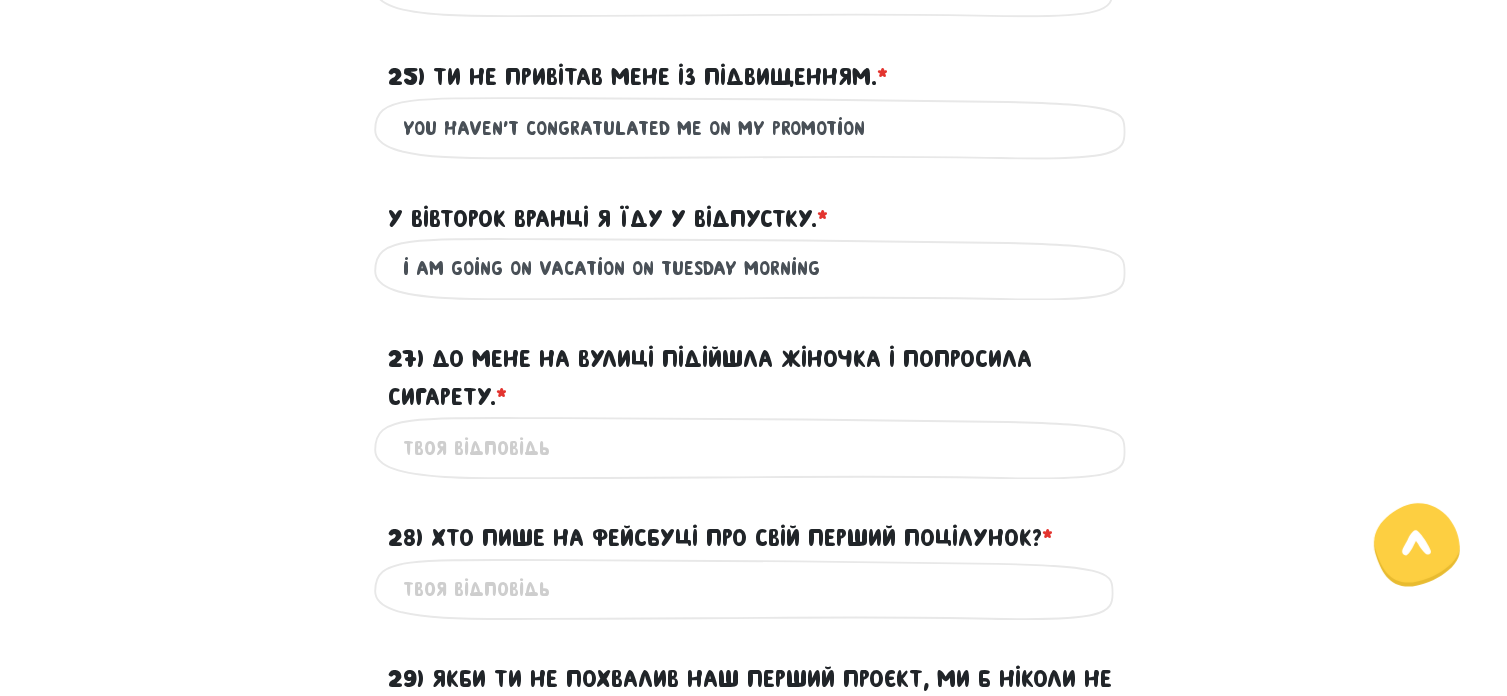 type on "i am going on vacation on tuesday morning" 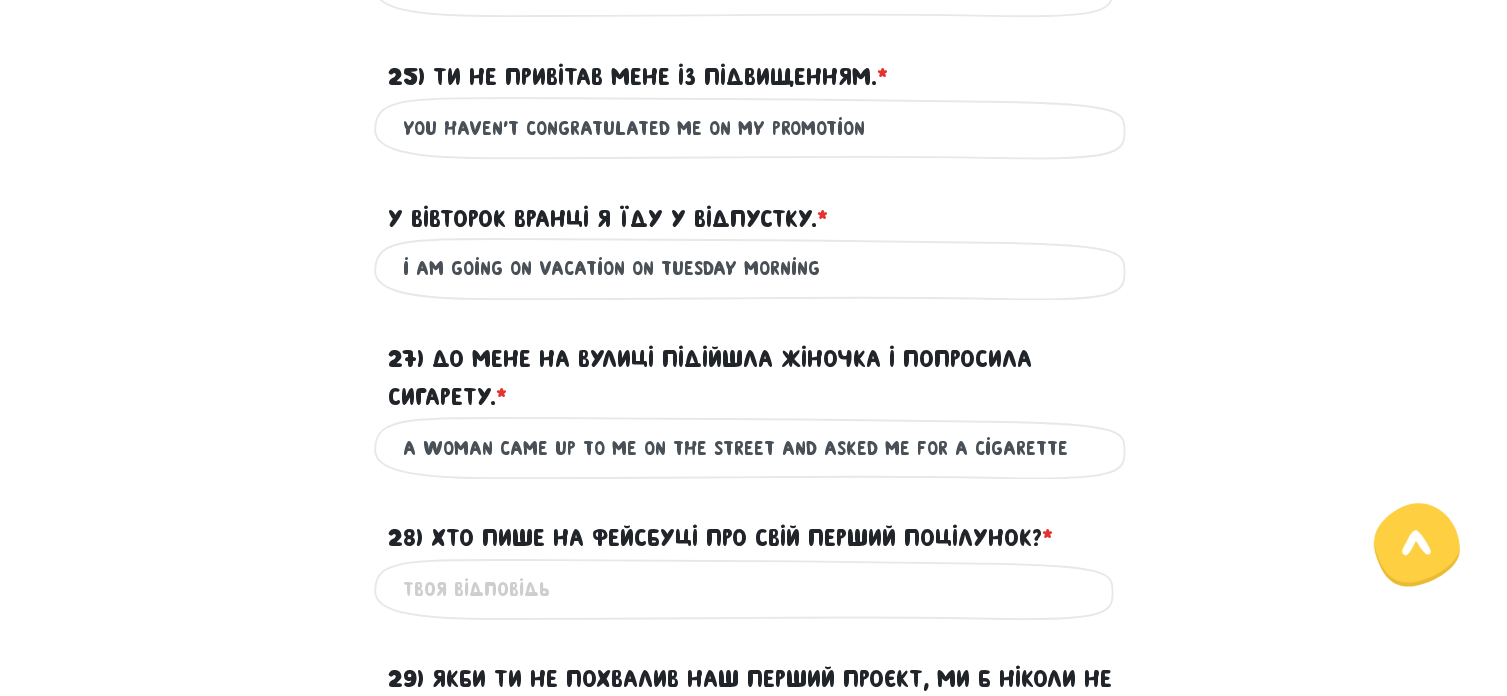 type on "a woman came up to me on the street and asked me for a cigarette" 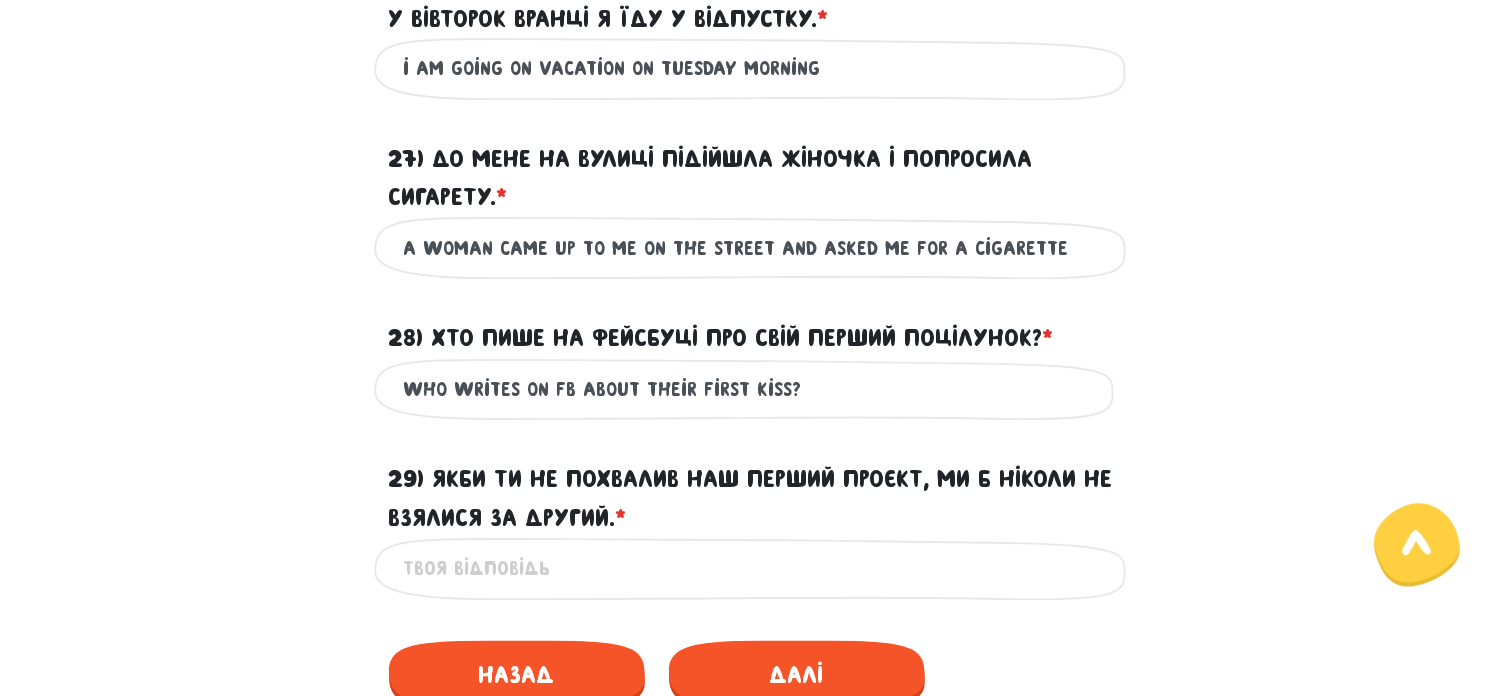 scroll, scrollTop: 3800, scrollLeft: 0, axis: vertical 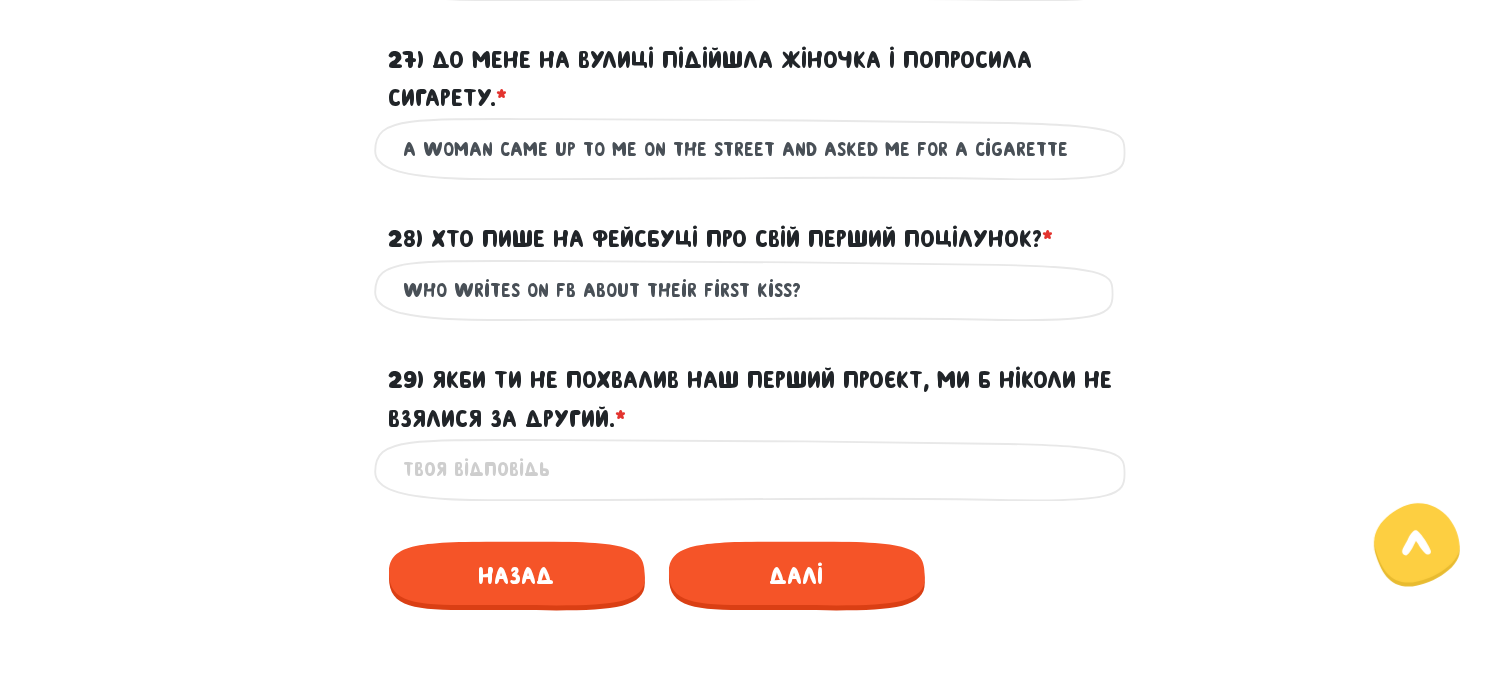 type on "who writes on FB about their first kiss?" 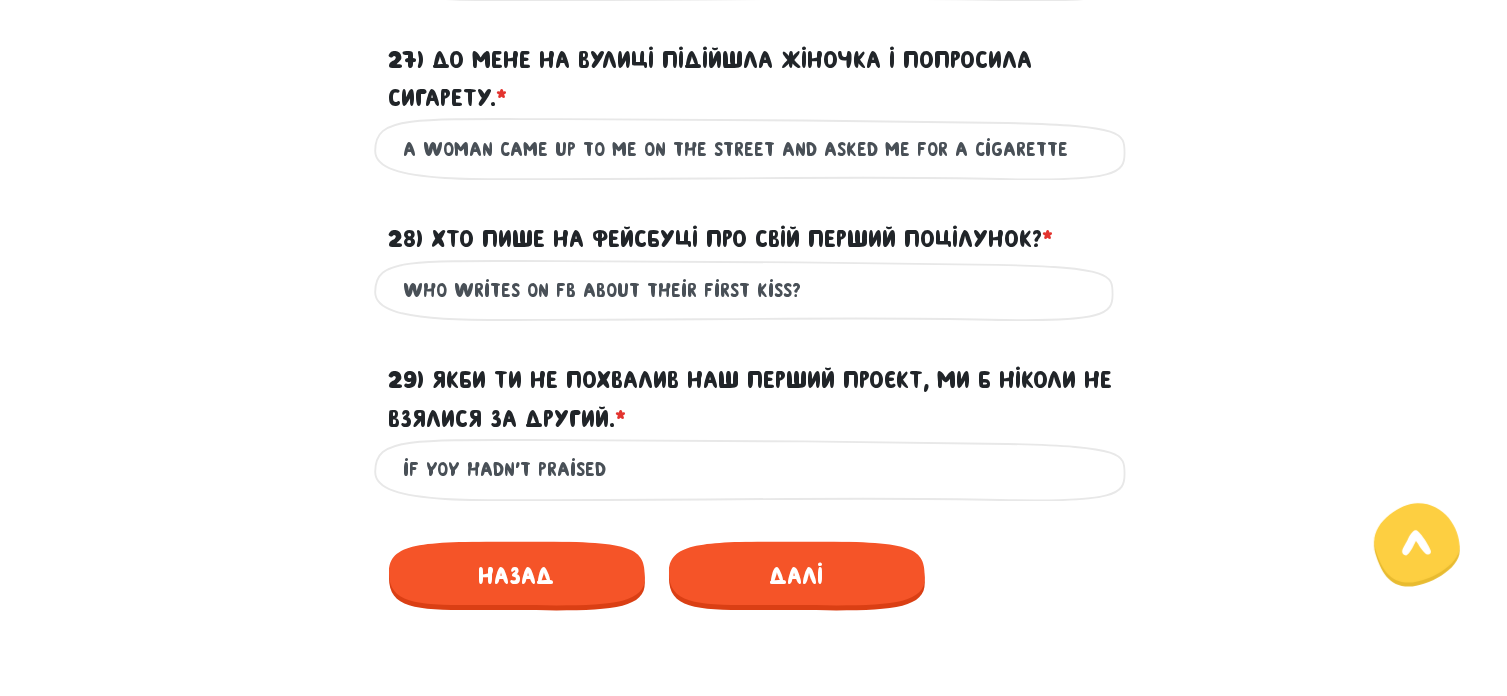 click on "if yoy hadn't praised" at bounding box center [754, 469] 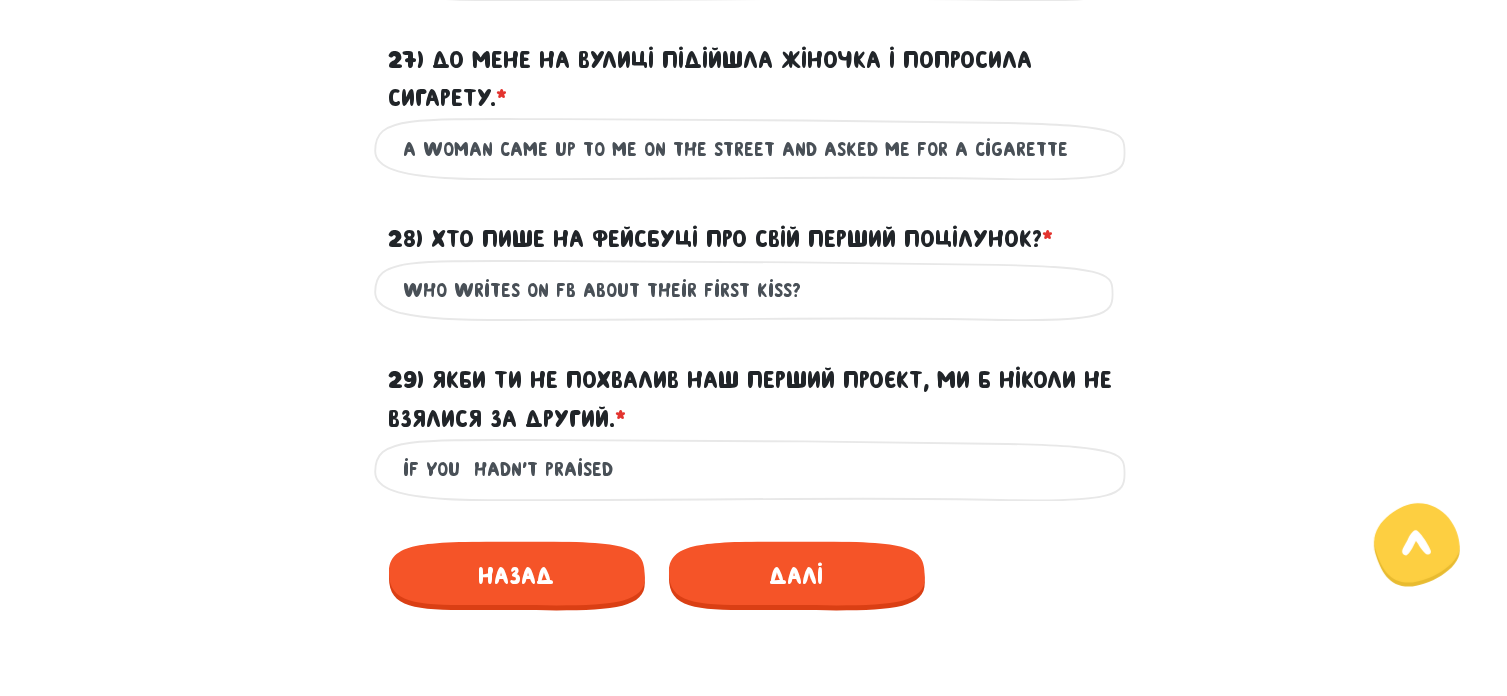 click on "if you  hadn't praised" at bounding box center [754, 469] 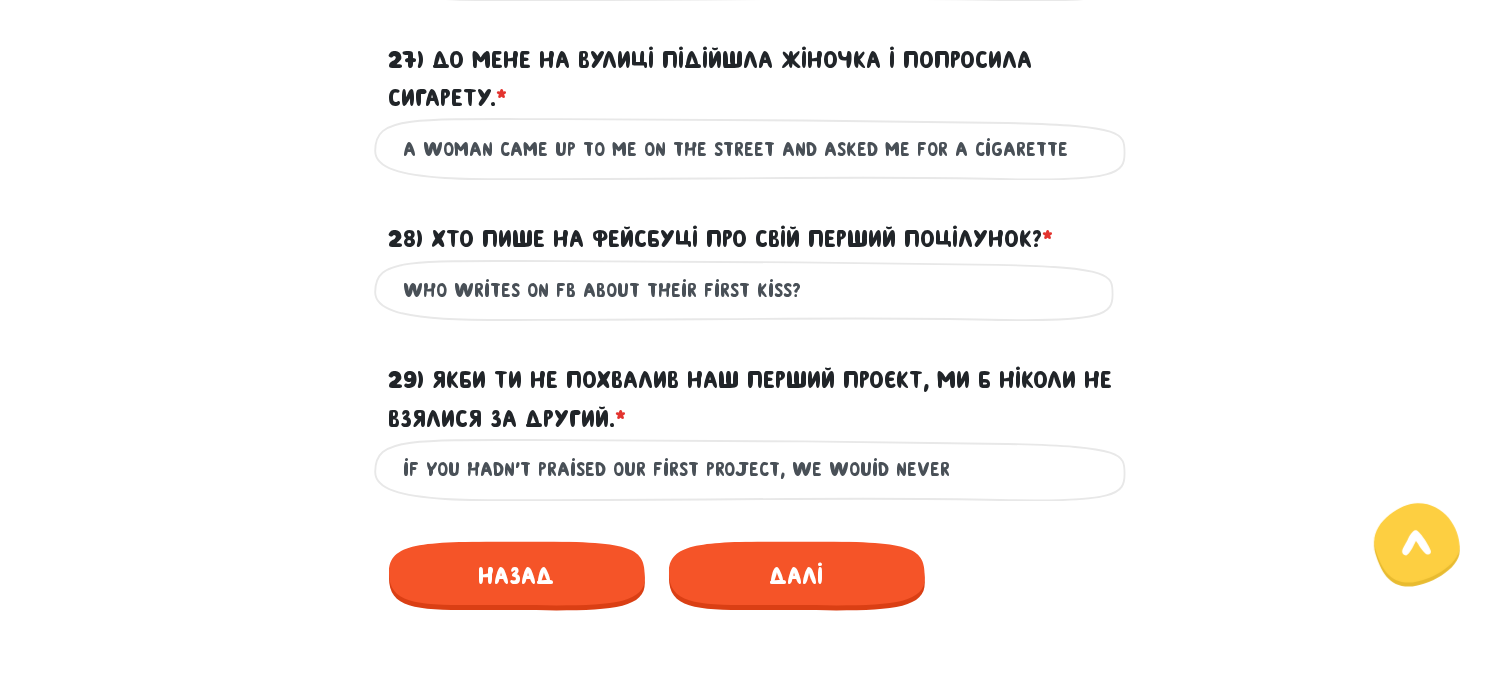 click on "if you hadn't praised our first project, we wouid never" at bounding box center (754, 469) 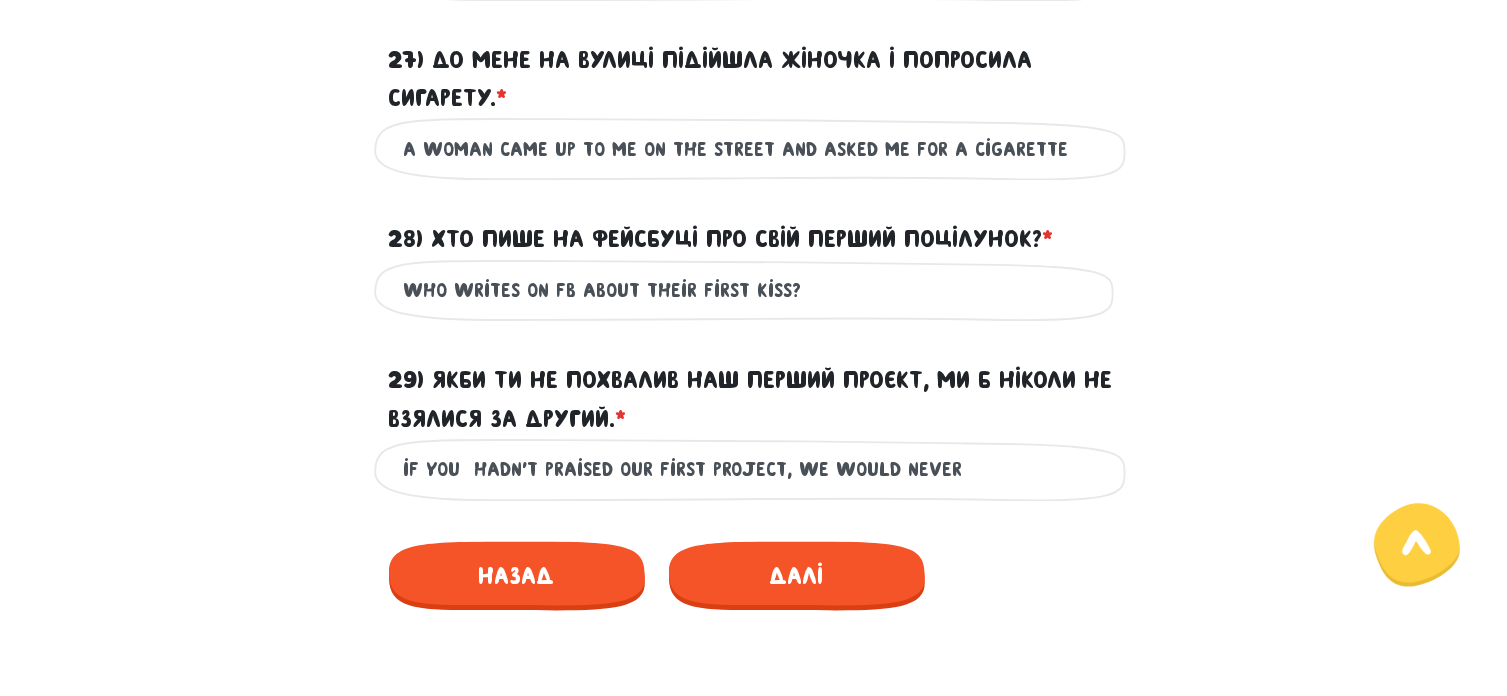 click on "if you  hadn't praised our first project, we would never" at bounding box center (754, 469) 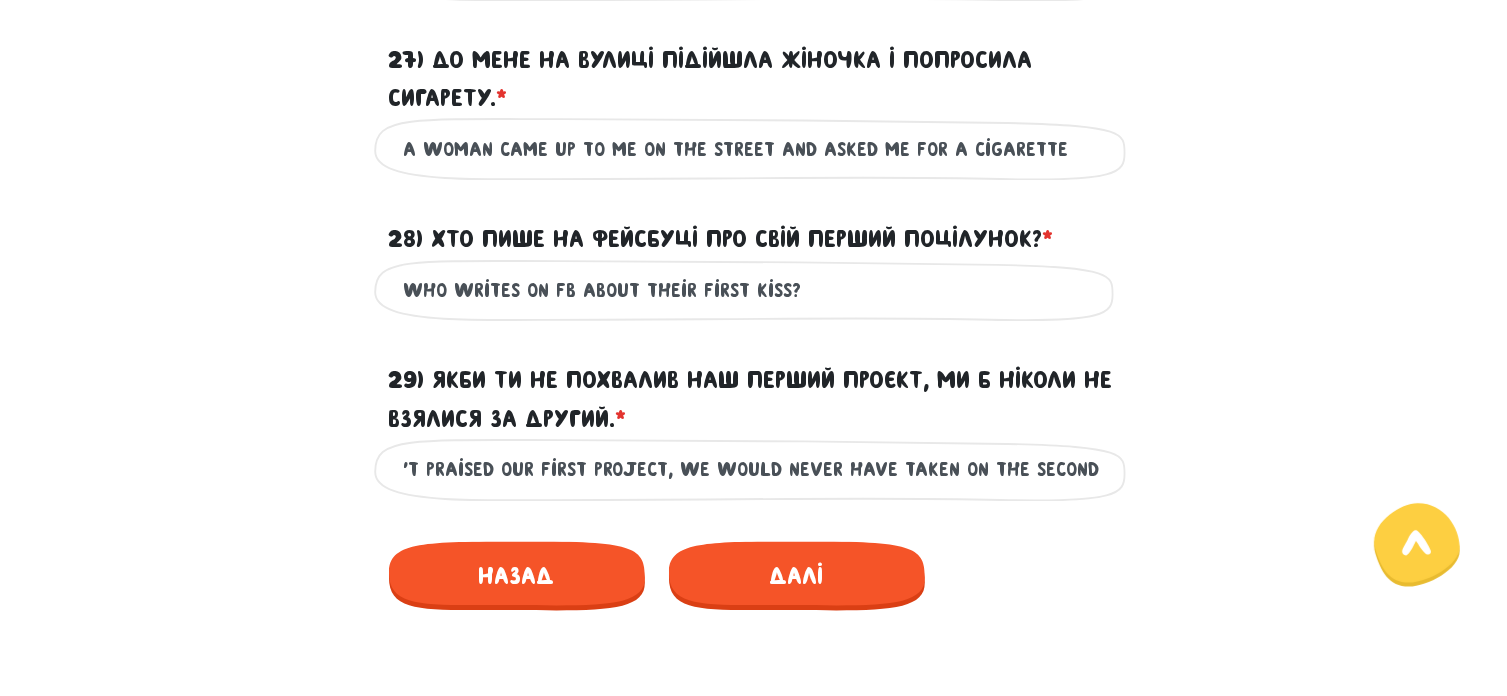 scroll, scrollTop: 0, scrollLeft: 128, axis: horizontal 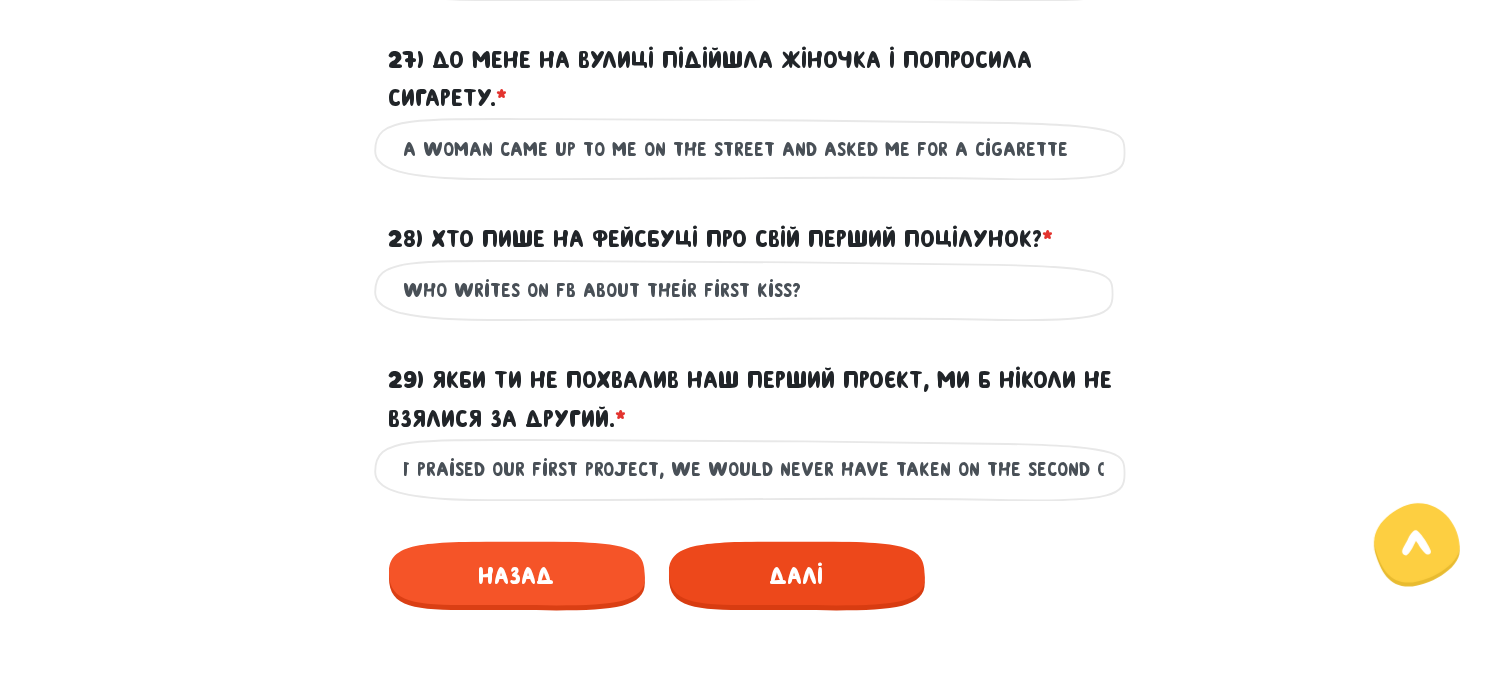 type on "if you  hadn't praised our first project, we would never have taken on the second one" 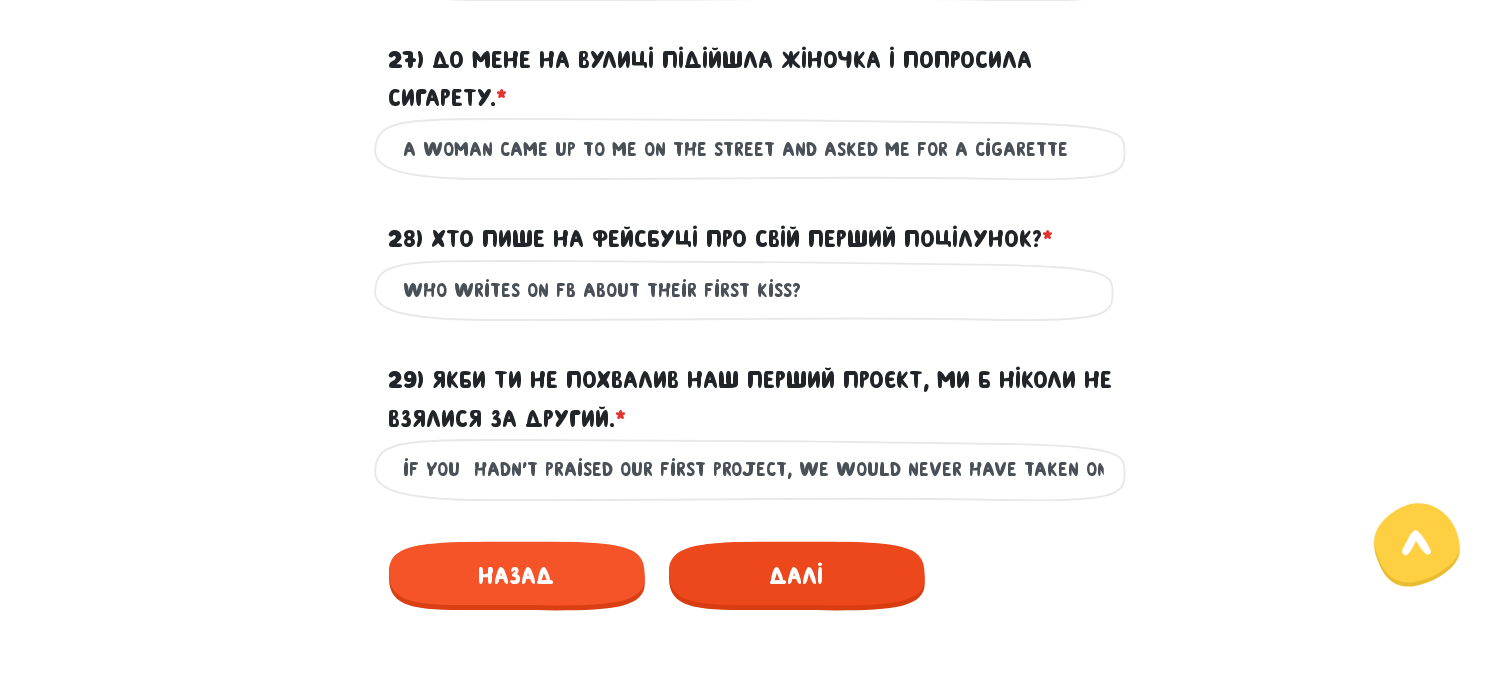 click on "Далі" at bounding box center [797, 575] 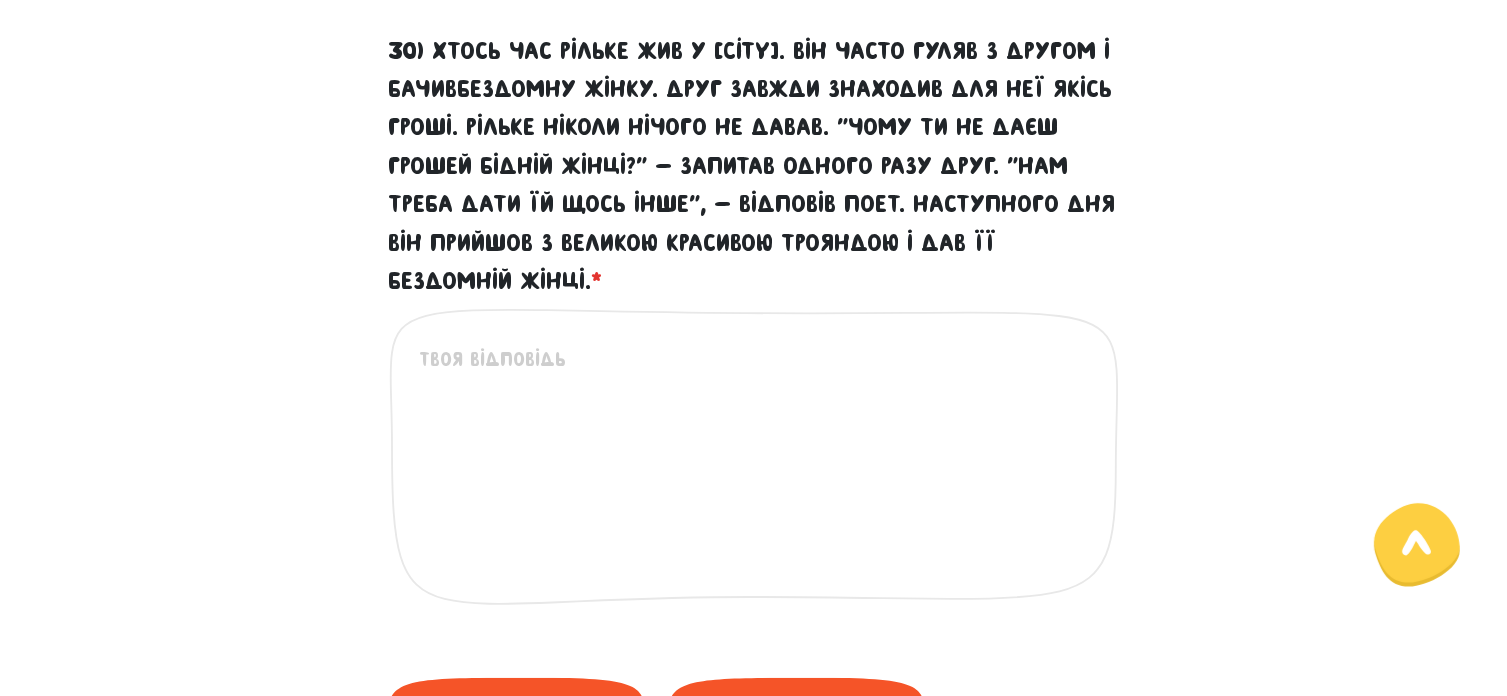 scroll, scrollTop: 828, scrollLeft: 0, axis: vertical 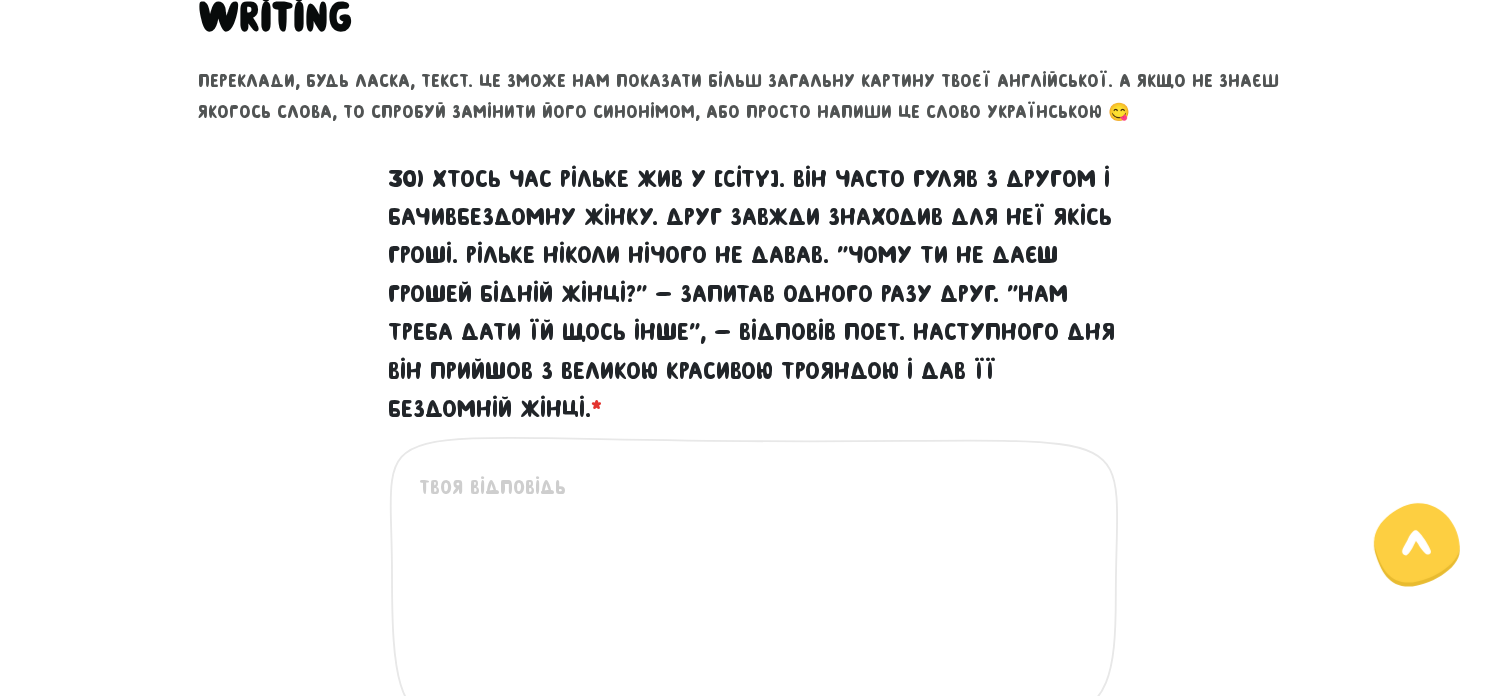 click on "30) Якийсь час Рільке жив у Парижі. Він часто гуляв з другом і бачивбездомну жінку. Друг завжди знаходив для неї якісь гроші. Рільке ніколи нічого не давав. "Чому ти не даєш грошей бідній жінці?" - запитав одного разу друг. "Нам треба дати їй щось інше", - відповів поет. Наступного дня він прийшов з великою красивою трояндою і дав її бездомній жінці.
*" at bounding box center [755, 595] 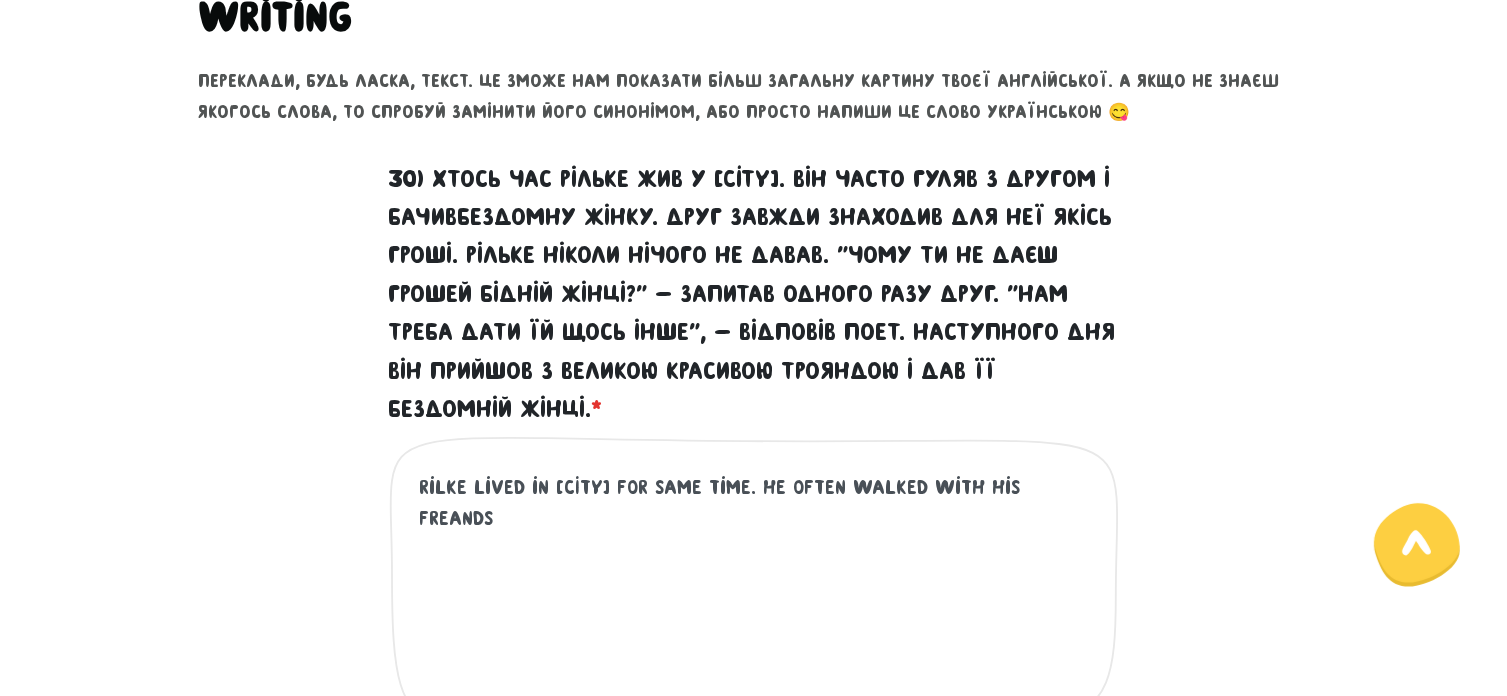 click on "rilke lived in [CITY] for same time. he often walked with his freands" at bounding box center (755, 595) 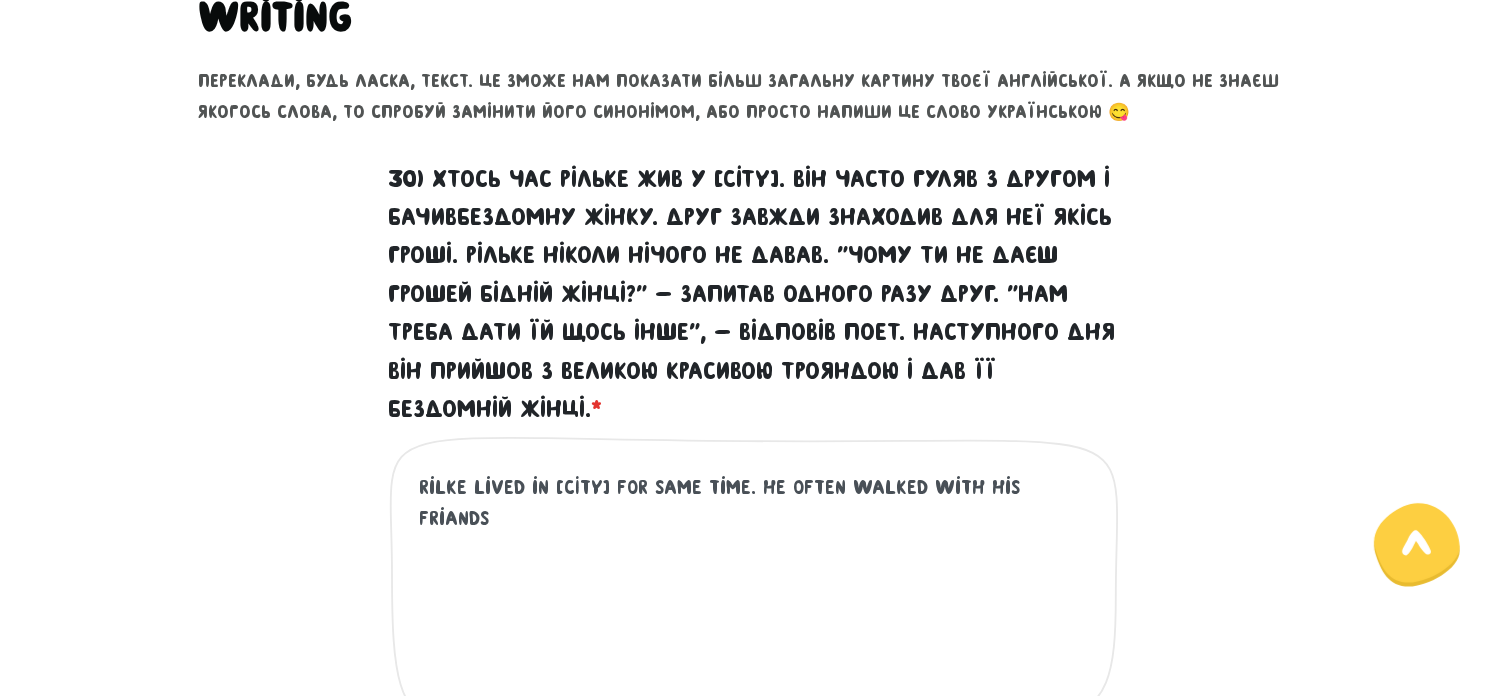 click on "rilke lived in [CITY] for same time. he often walked with his friands" at bounding box center [755, 595] 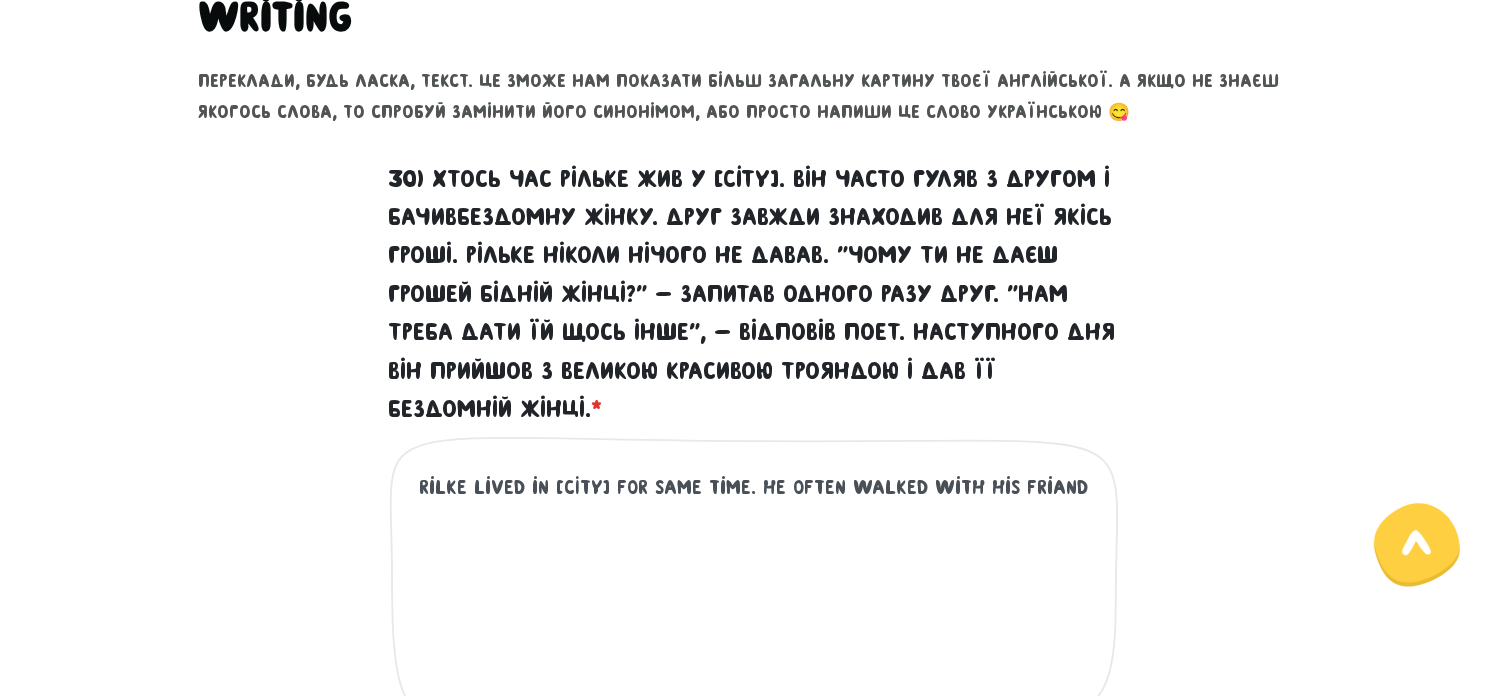 click on "rilke lived in [CITY] for same time. he often walked with his friand" at bounding box center [755, 595] 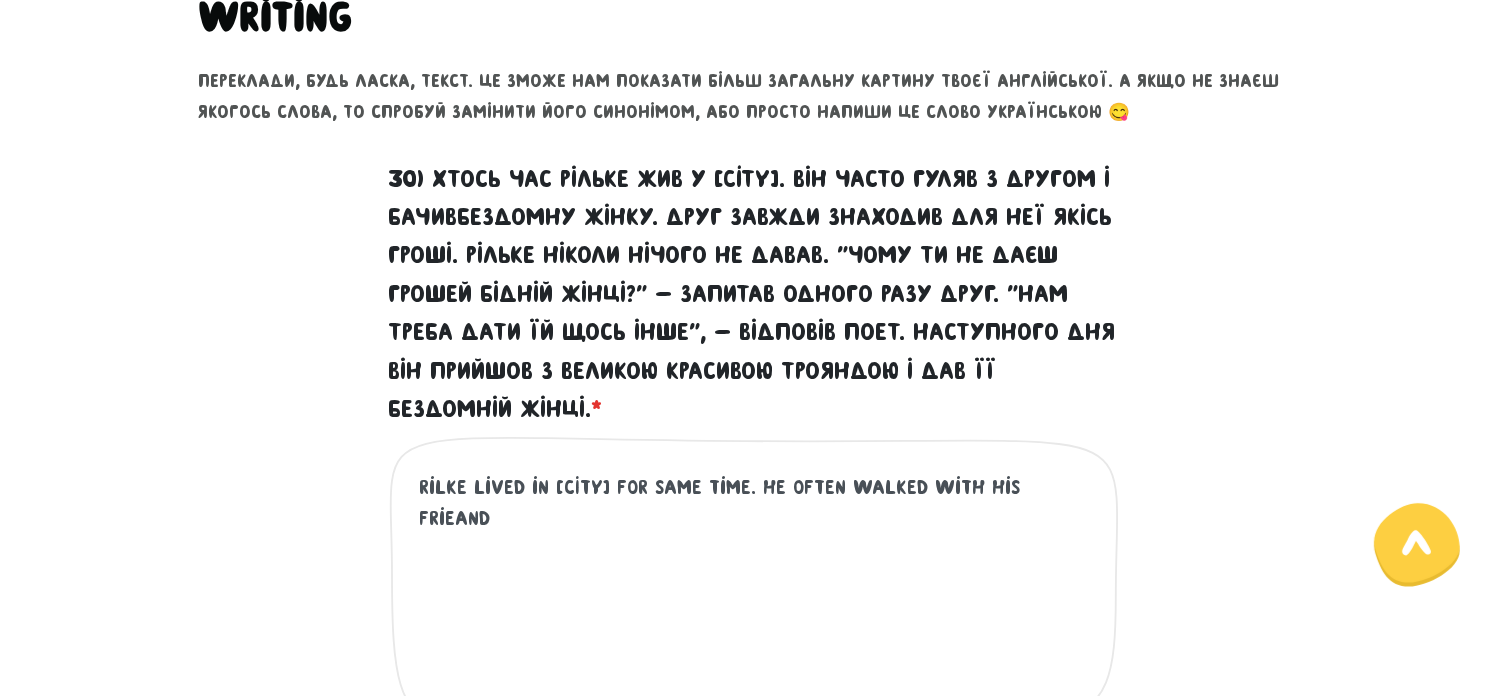 click on "rilke lived in [CITY] for same time. he often walked with his frieand" at bounding box center [755, 595] 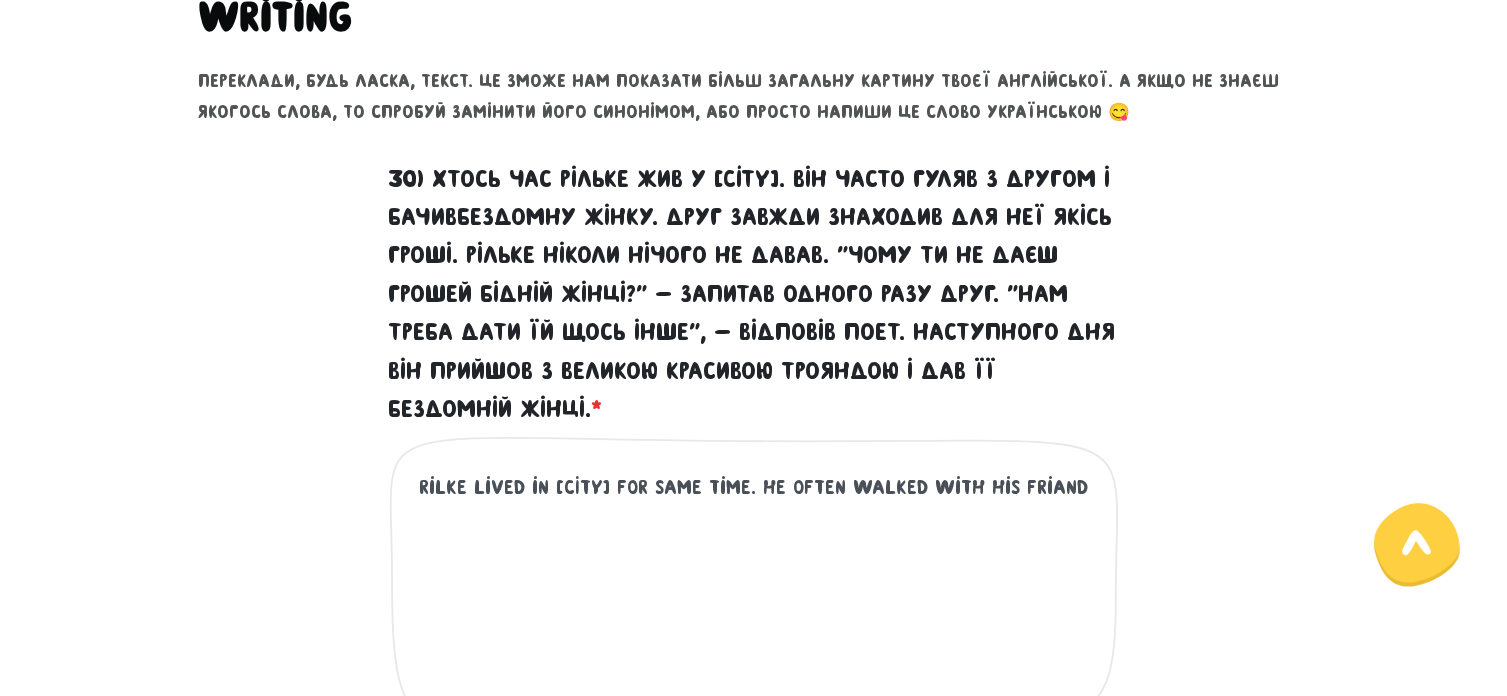 click on "rilke lived in [CITY] for same time. he often walked with his friand" at bounding box center (755, 595) 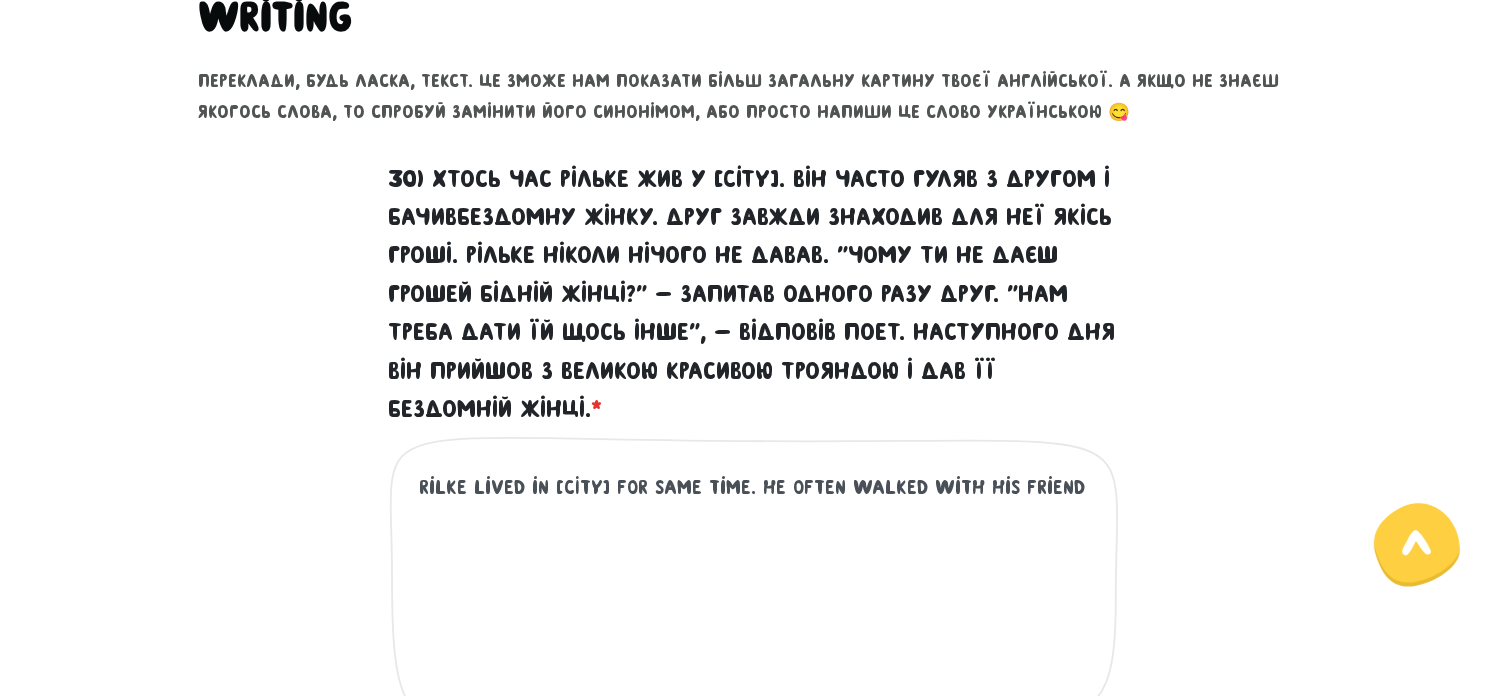 click on "rilke lived in [CITY] for same time. he often walked with his friend" at bounding box center (755, 595) 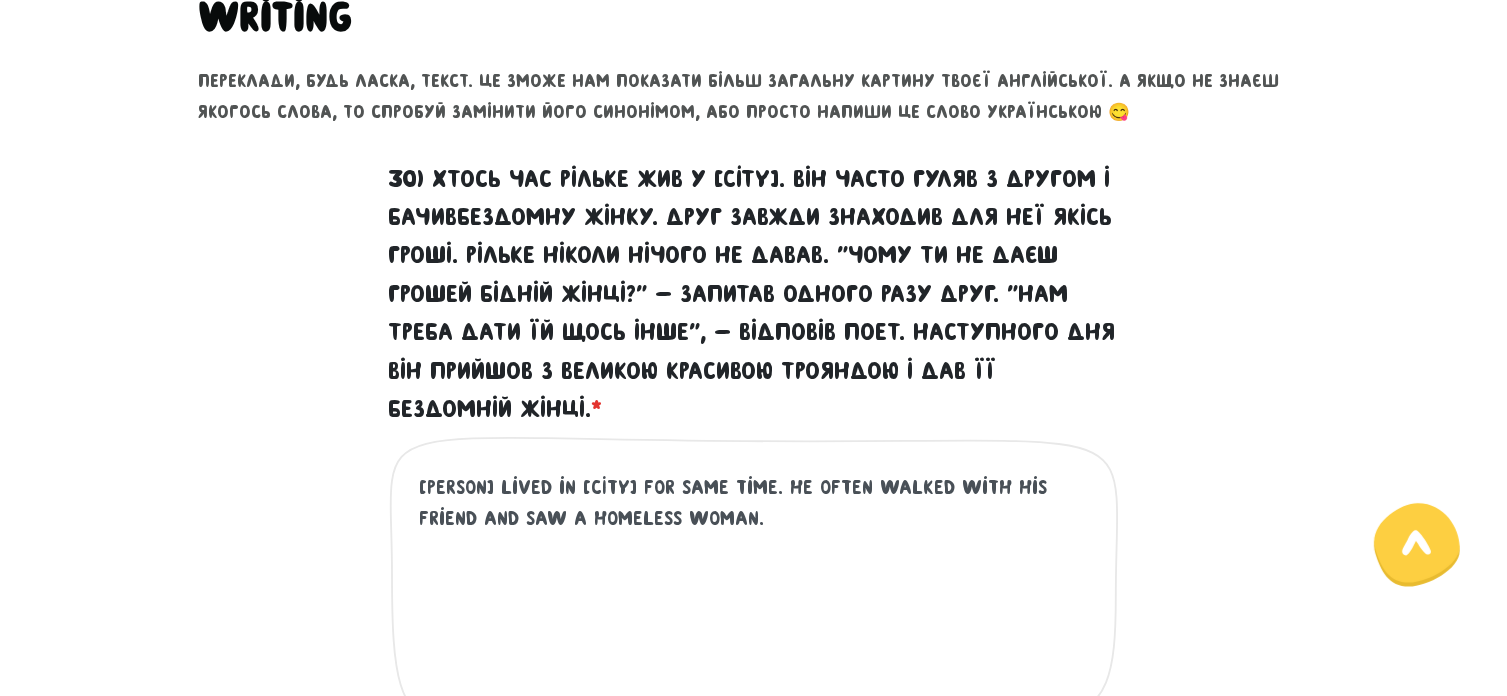type on "[PERSON] lived in [CITY] for same time. he often walked with his friend and saw a homeless woman." 